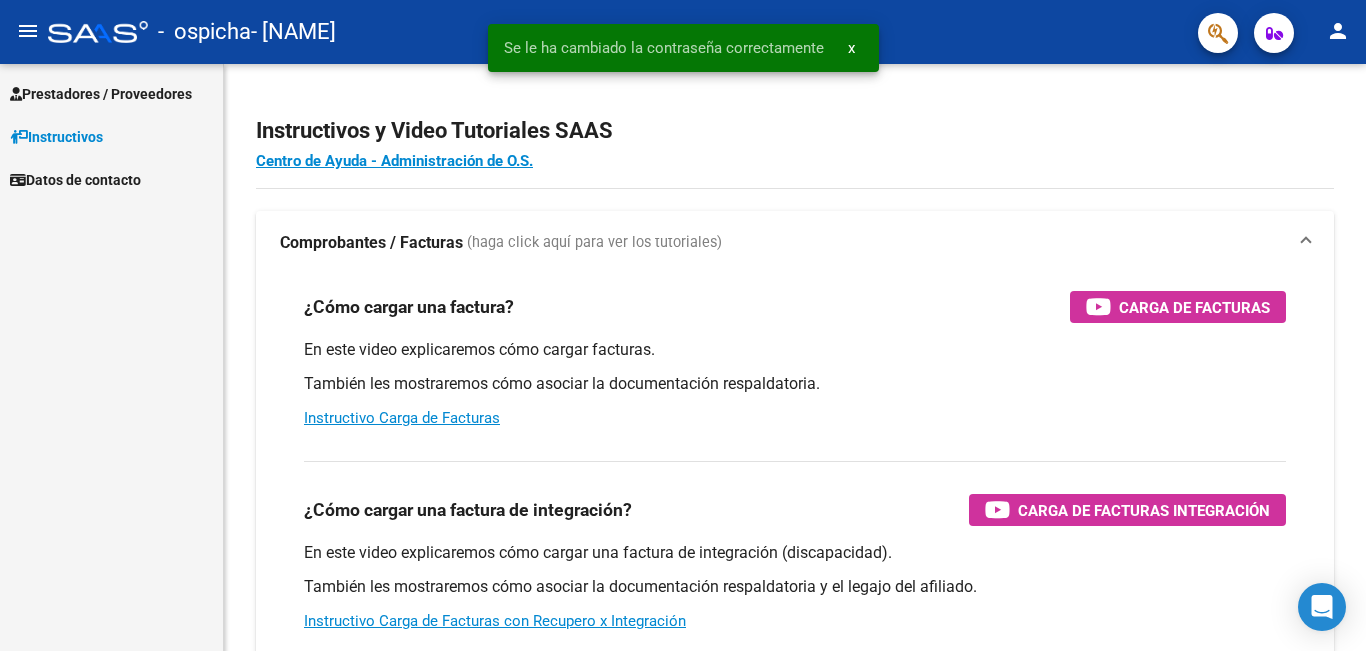 scroll, scrollTop: 0, scrollLeft: 0, axis: both 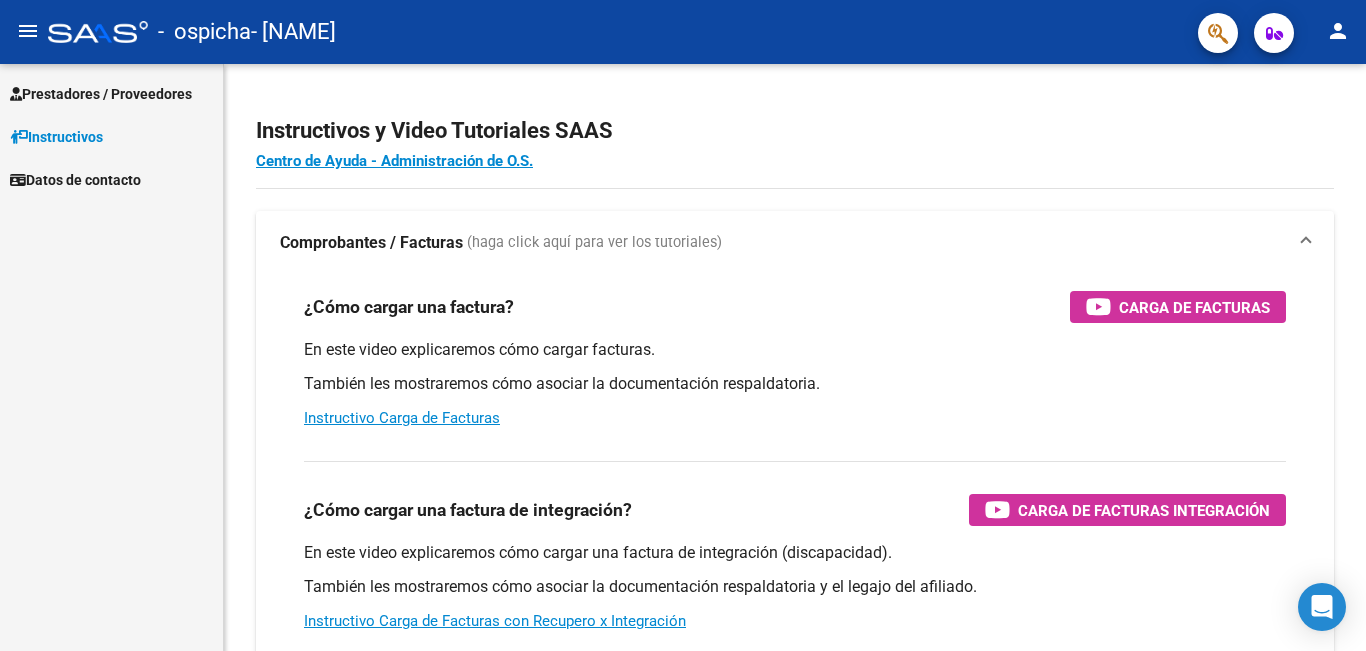 click on "Prestadores / Proveedores" at bounding box center (101, 94) 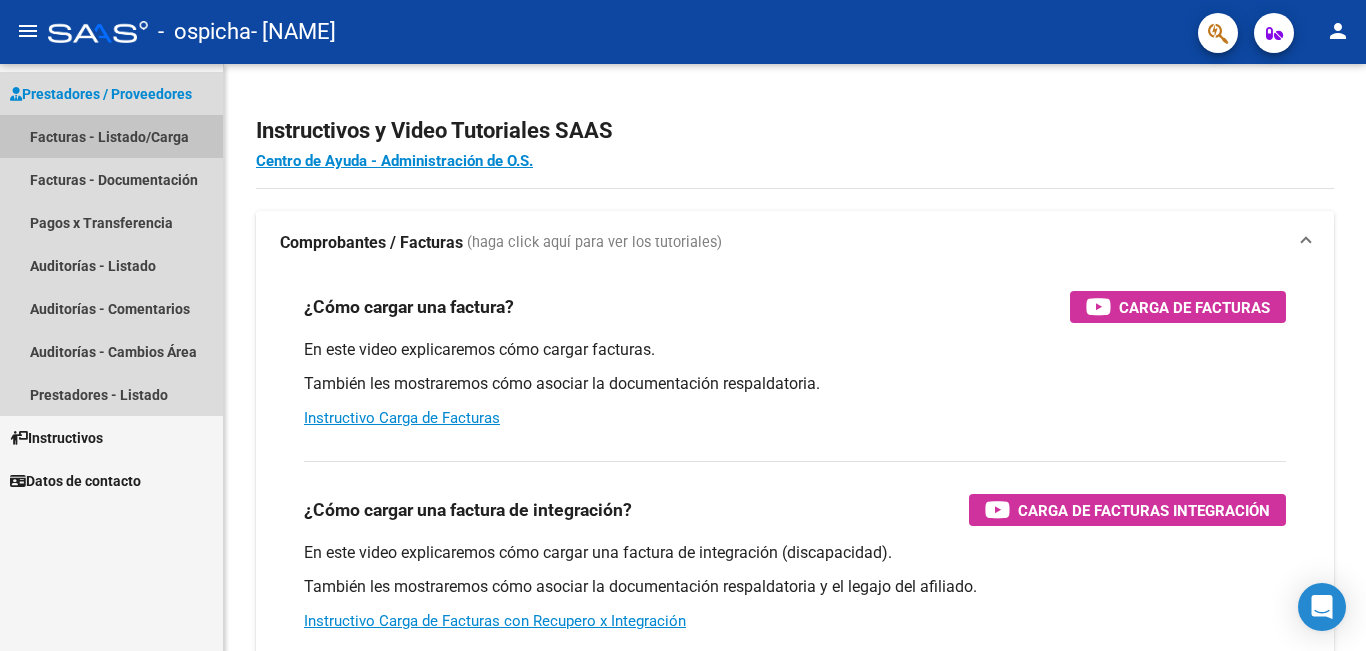 click on "Facturas - Listado/Carga" at bounding box center [111, 136] 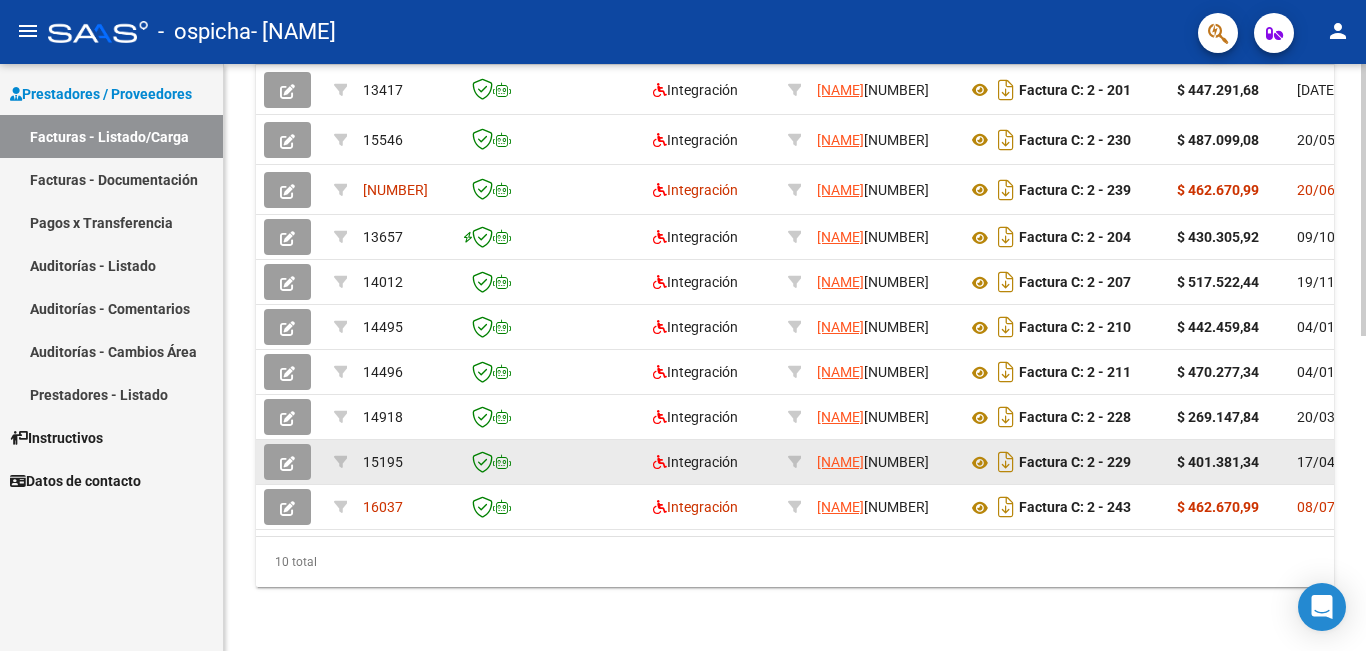 scroll, scrollTop: 681, scrollLeft: 0, axis: vertical 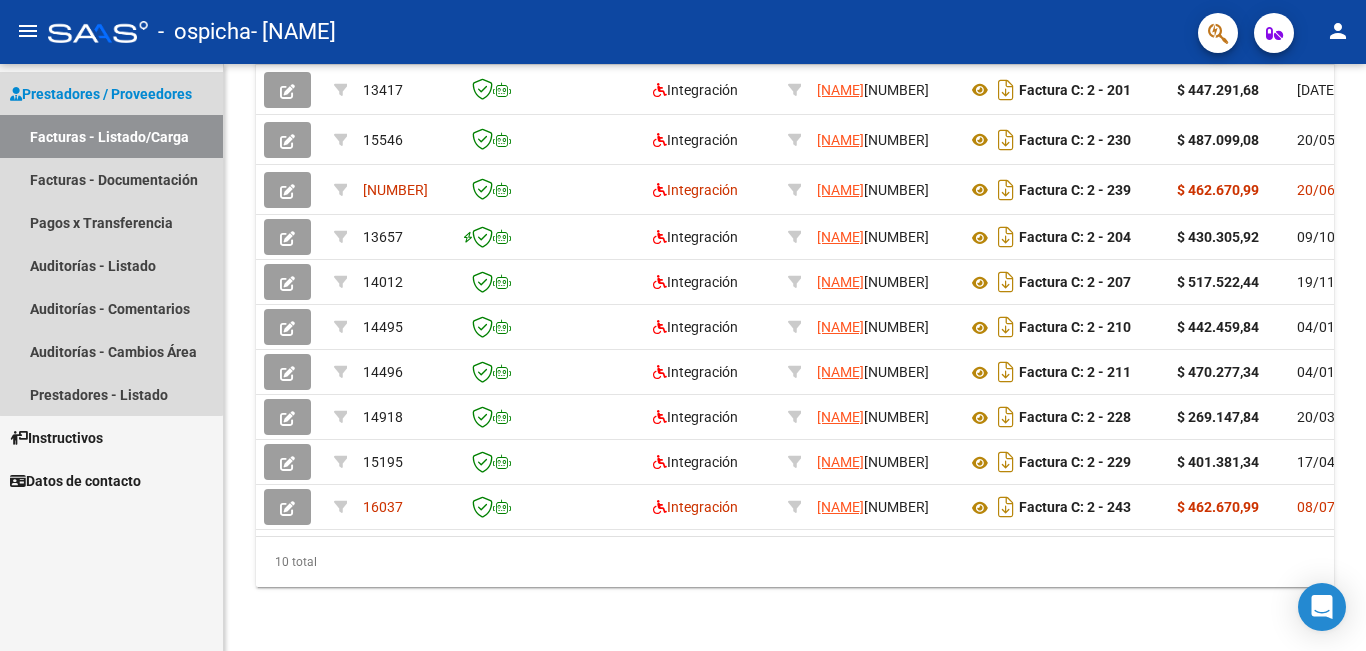 click on "Facturas - Listado/Carga" at bounding box center (111, 136) 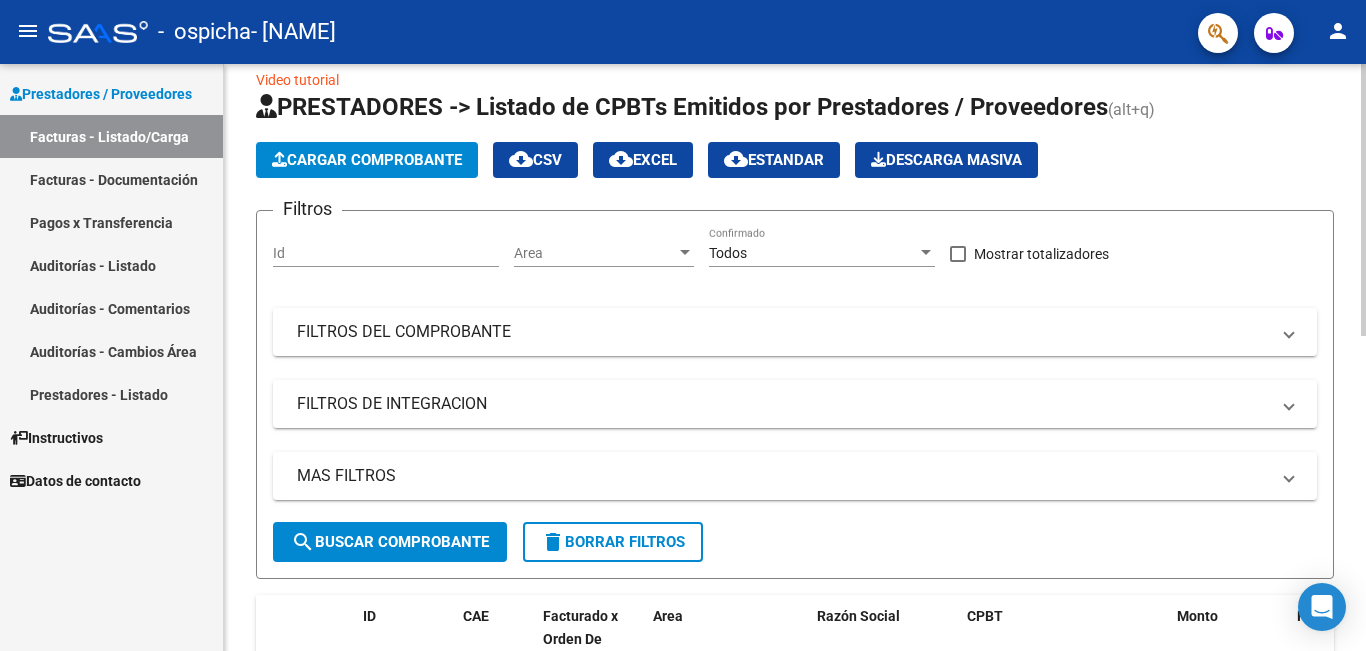 scroll, scrollTop: 0, scrollLeft: 0, axis: both 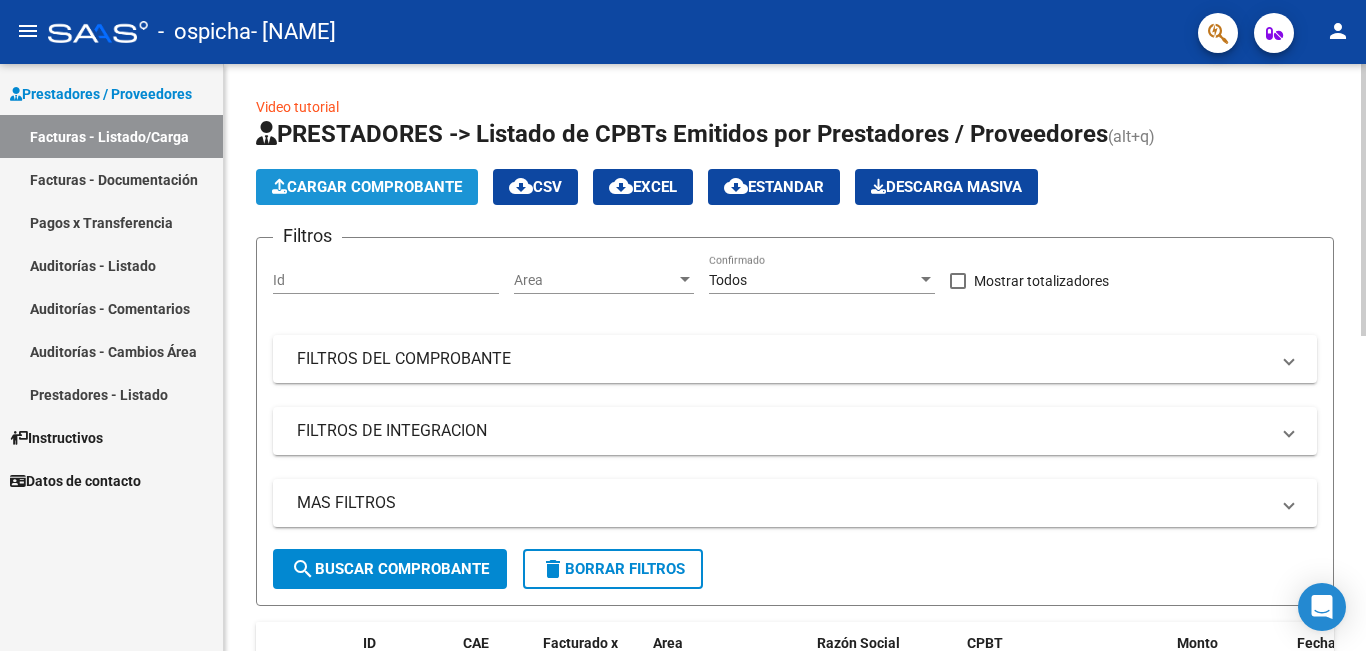 click on "Cargar Comprobante" 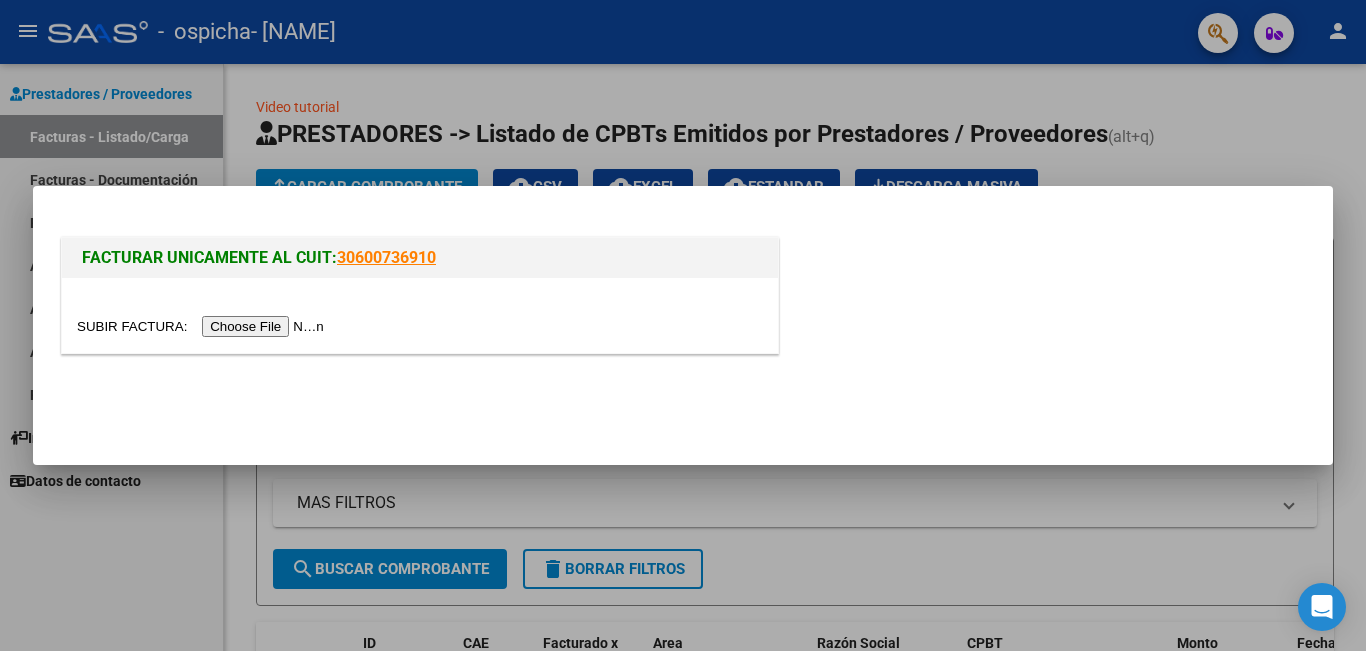 click at bounding box center [203, 326] 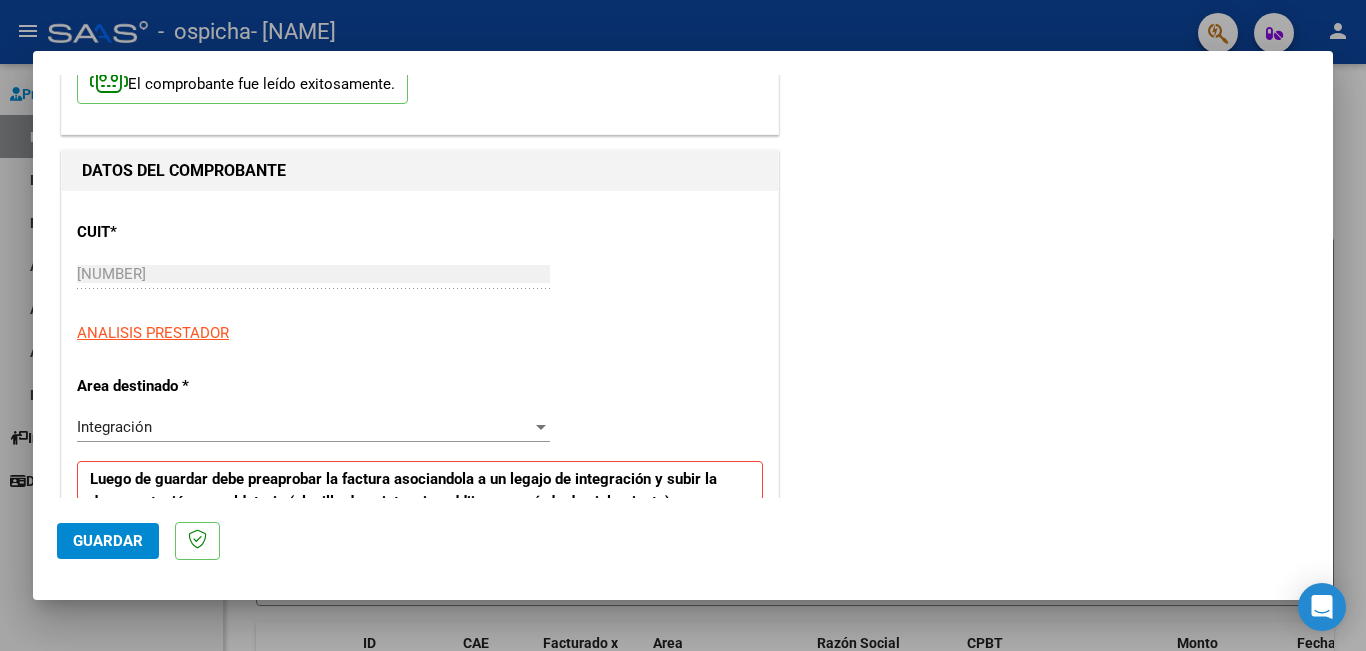 scroll, scrollTop: 400, scrollLeft: 0, axis: vertical 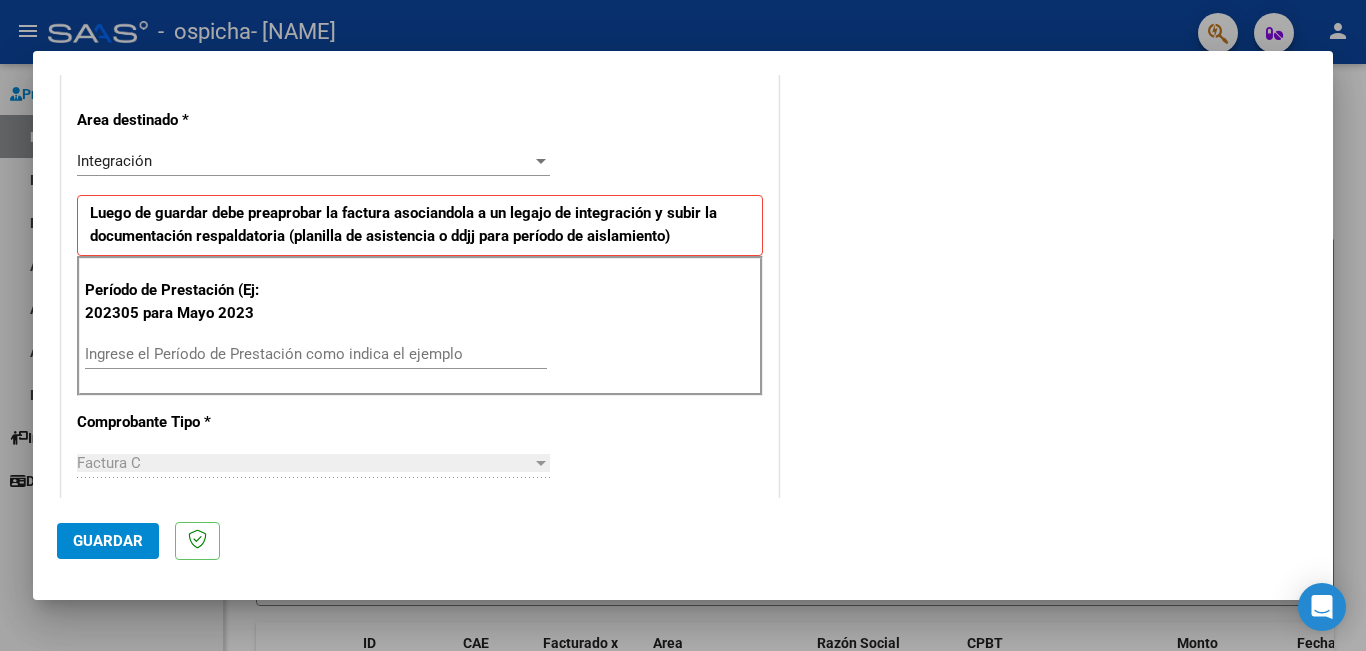 click on "Ingrese el Período de Prestación como indica el ejemplo" at bounding box center (316, 354) 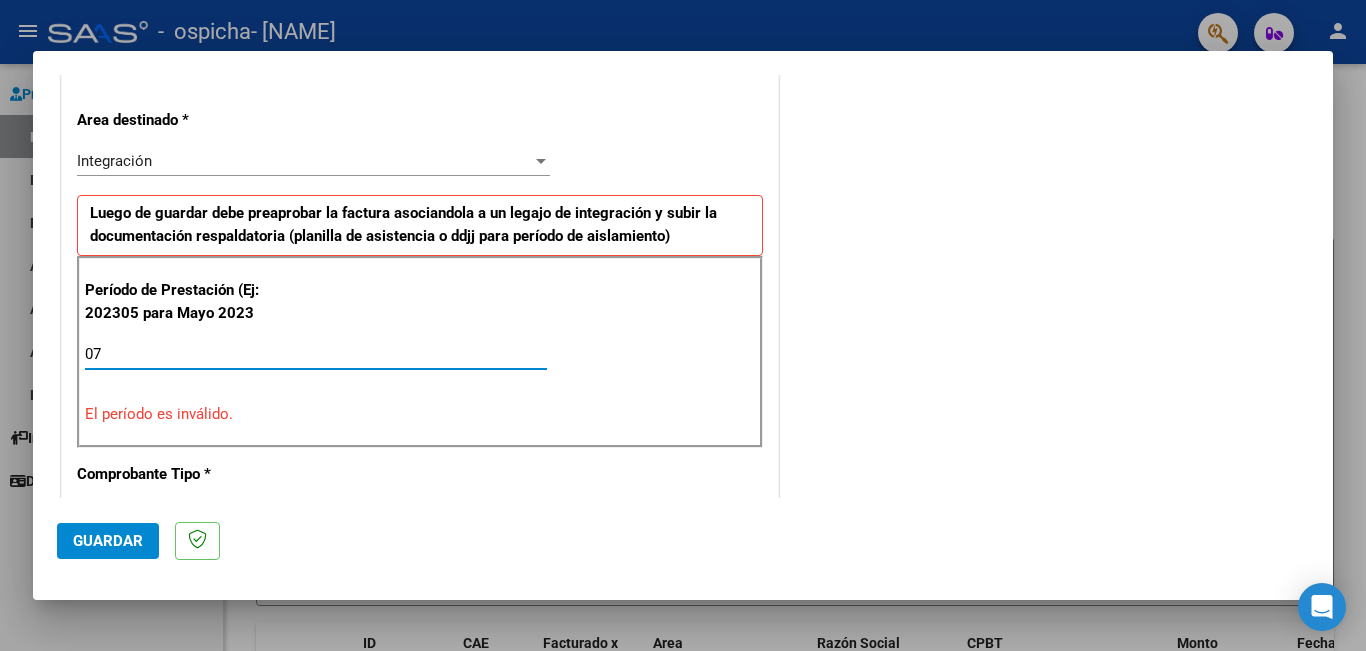 type on "0" 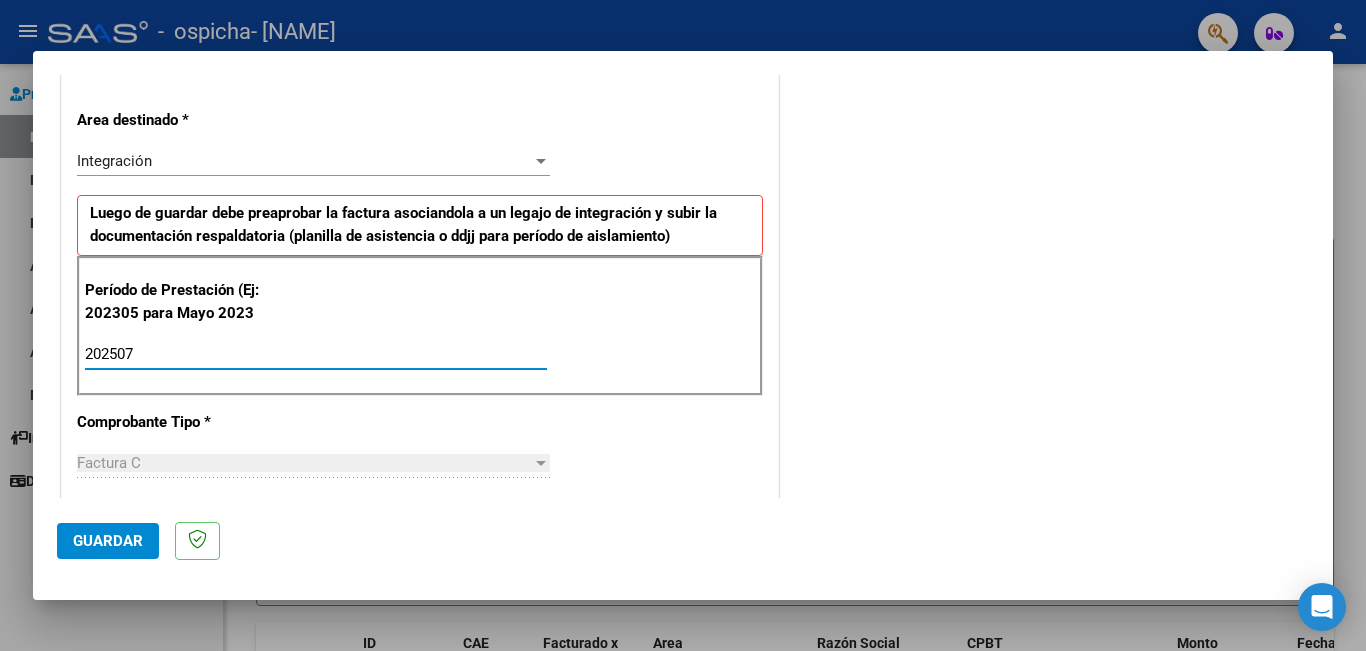 type on "202507" 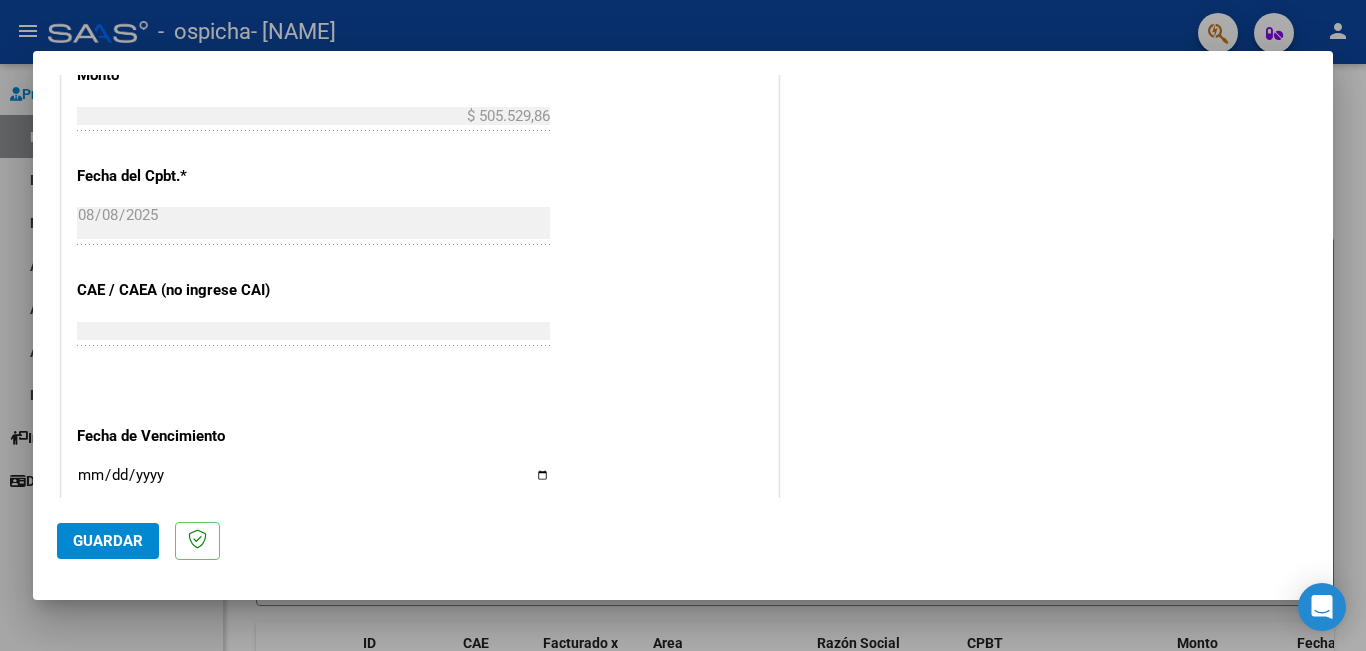 scroll, scrollTop: 1100, scrollLeft: 0, axis: vertical 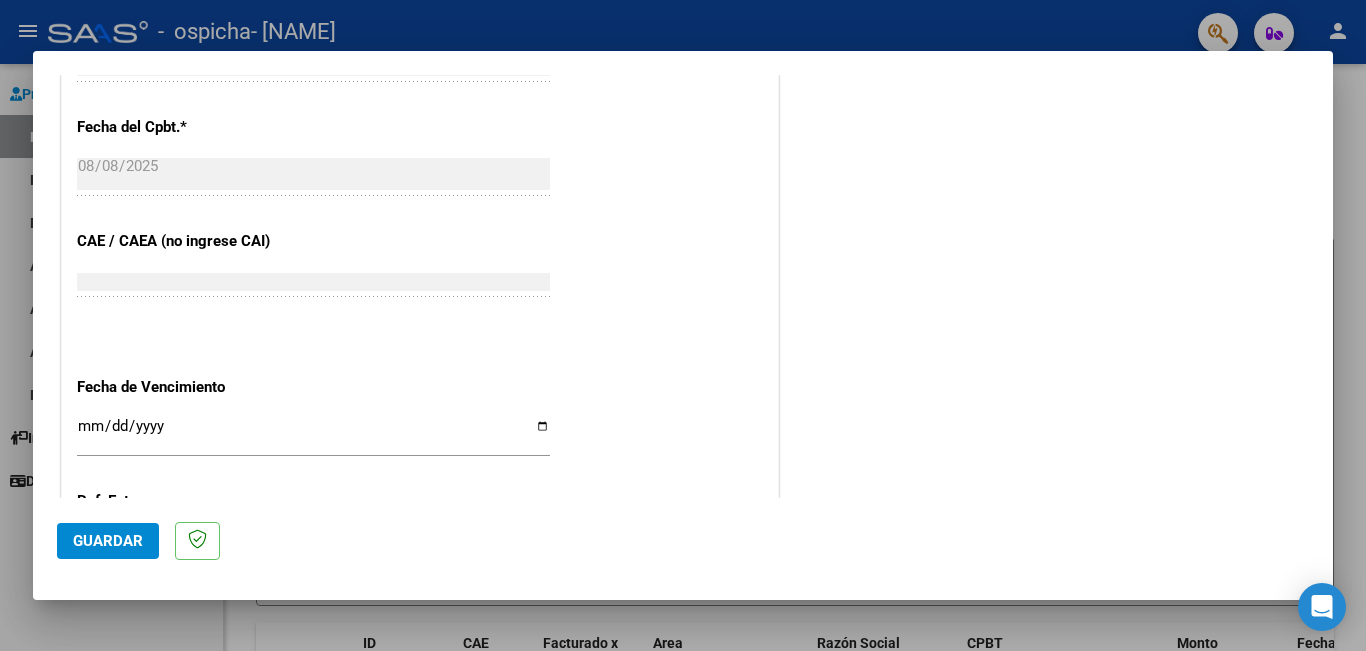 click on "Ingresar la fecha" at bounding box center (313, 434) 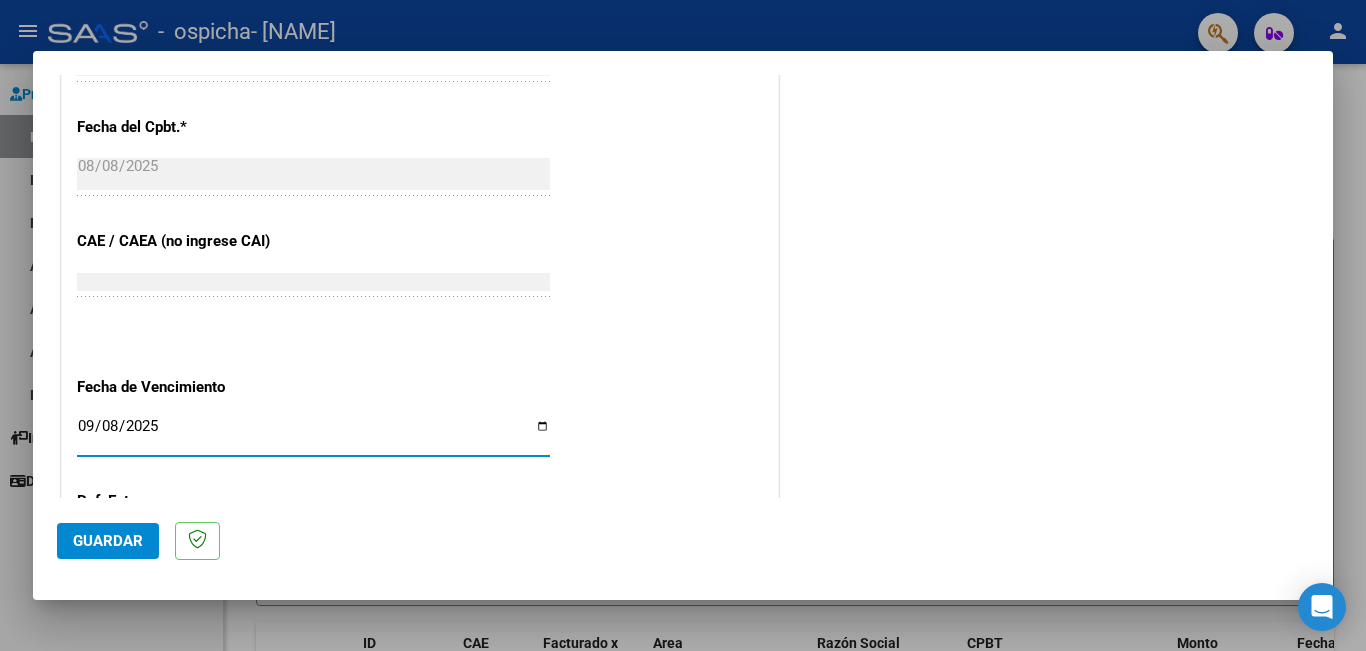 type on "2025-09-08" 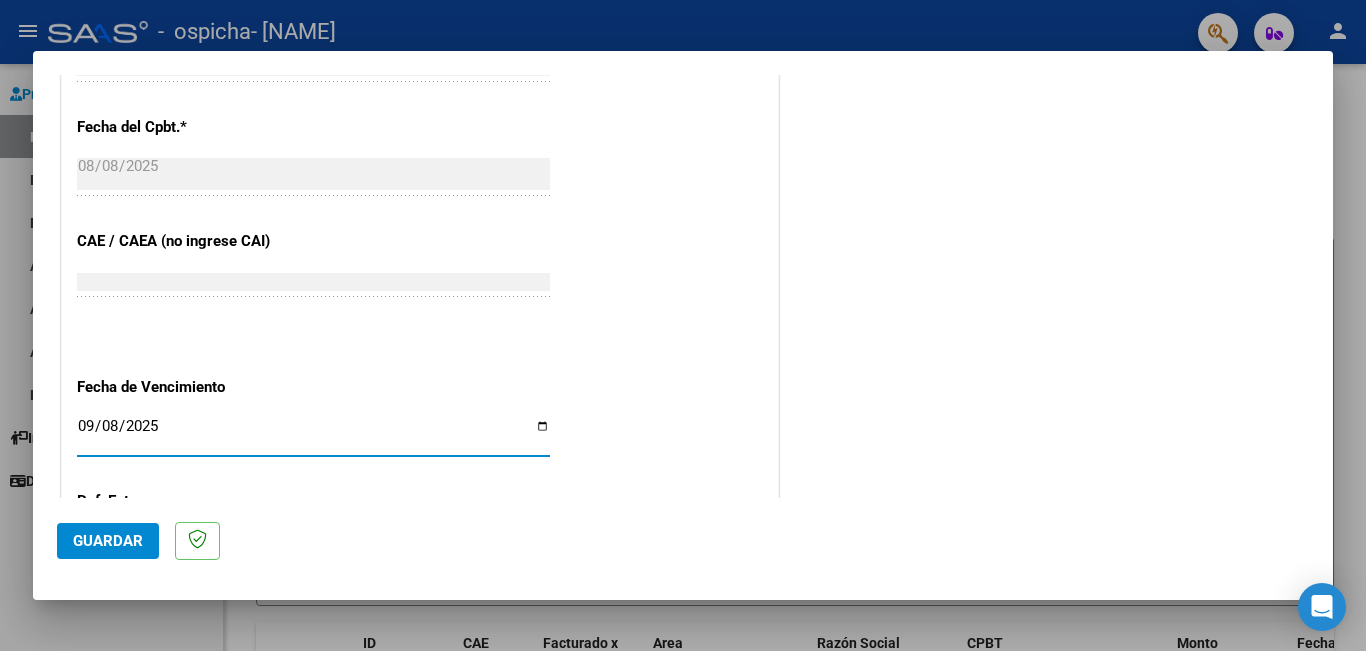 scroll, scrollTop: 1299, scrollLeft: 0, axis: vertical 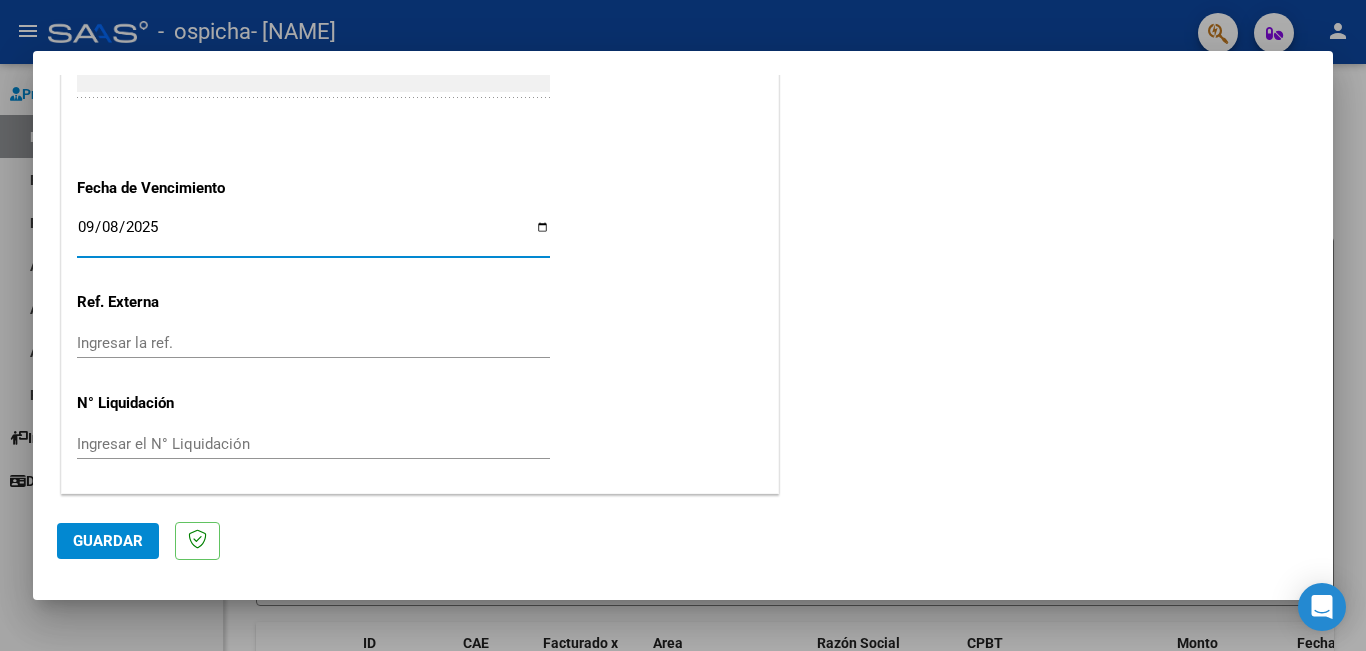 click on "Guardar" 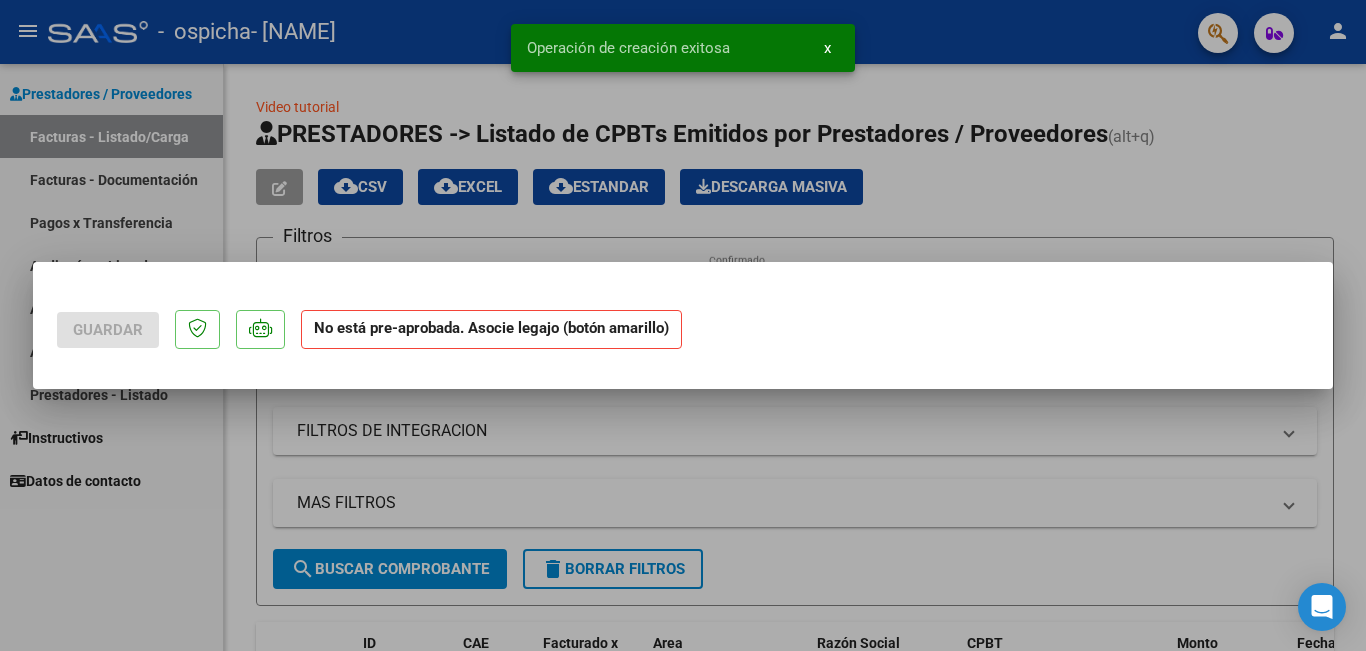 scroll, scrollTop: 0, scrollLeft: 0, axis: both 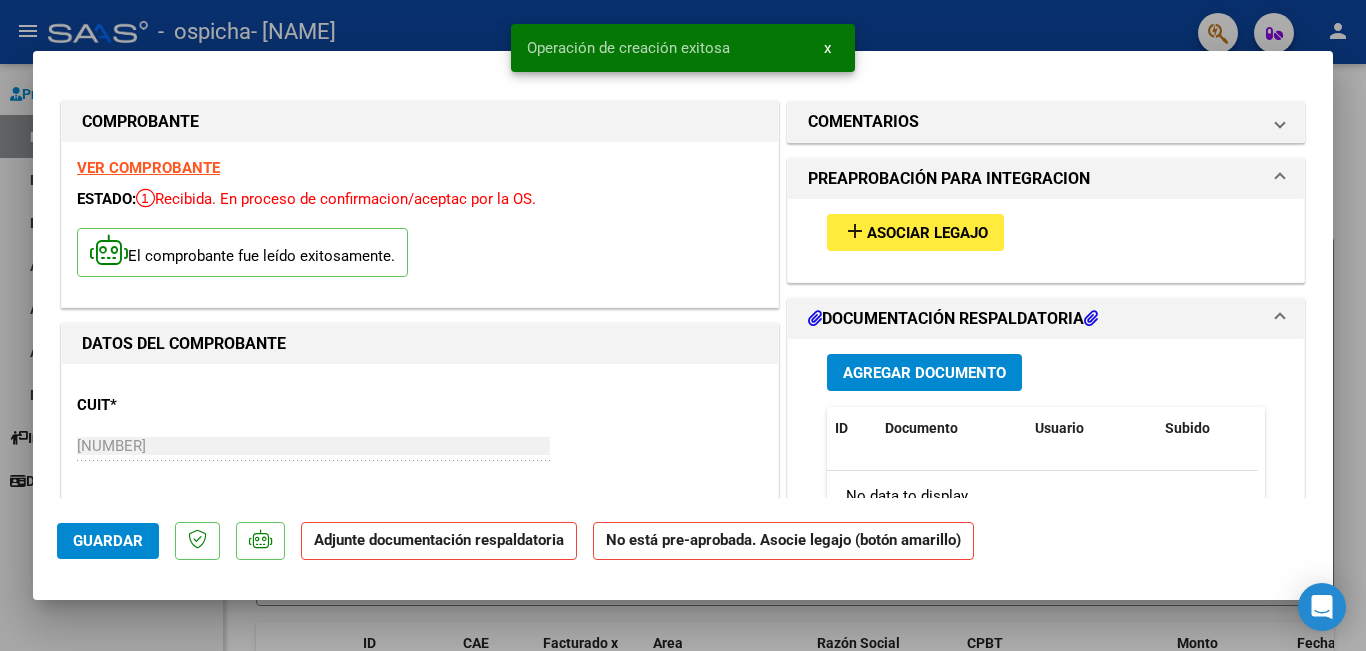 click on "add" at bounding box center [855, 231] 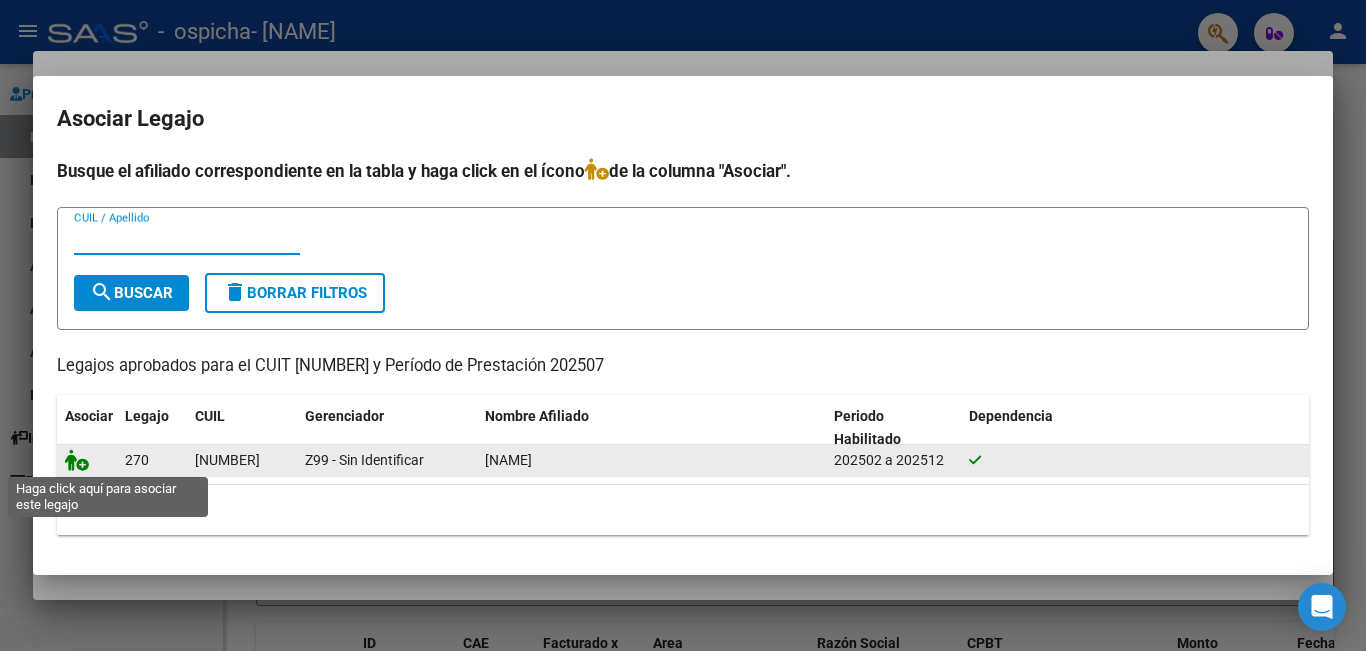 click 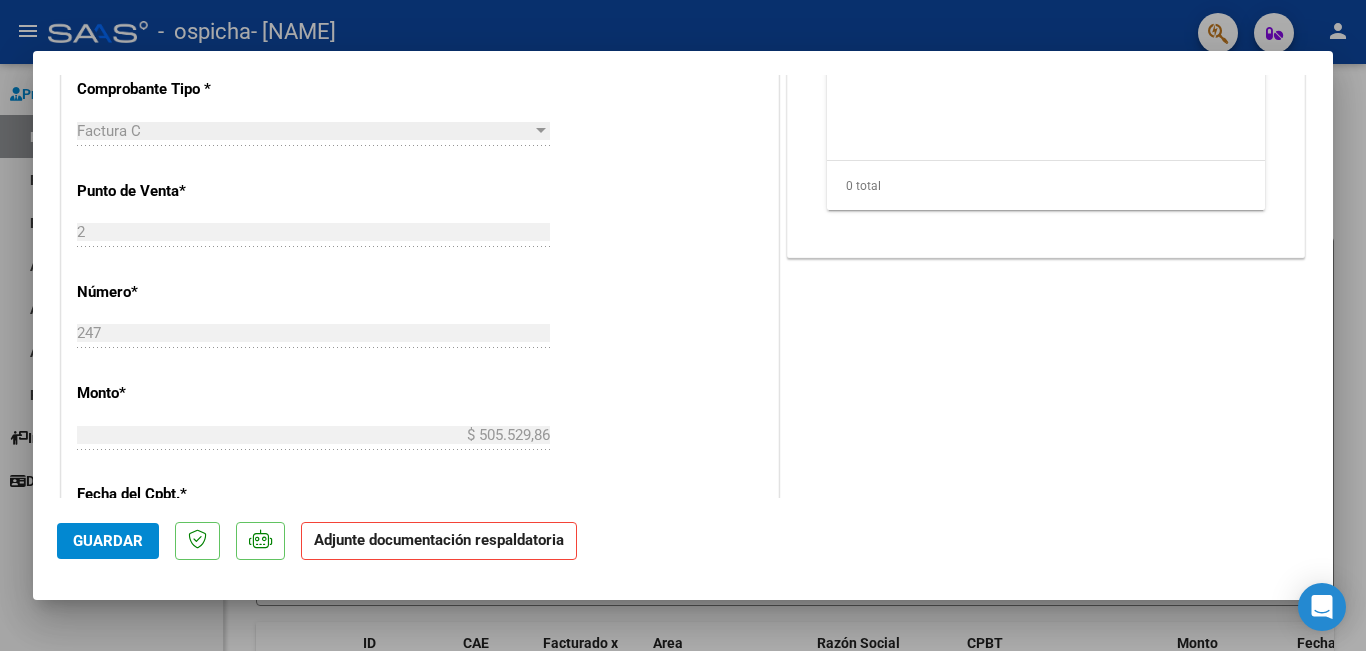 scroll, scrollTop: 500, scrollLeft: 0, axis: vertical 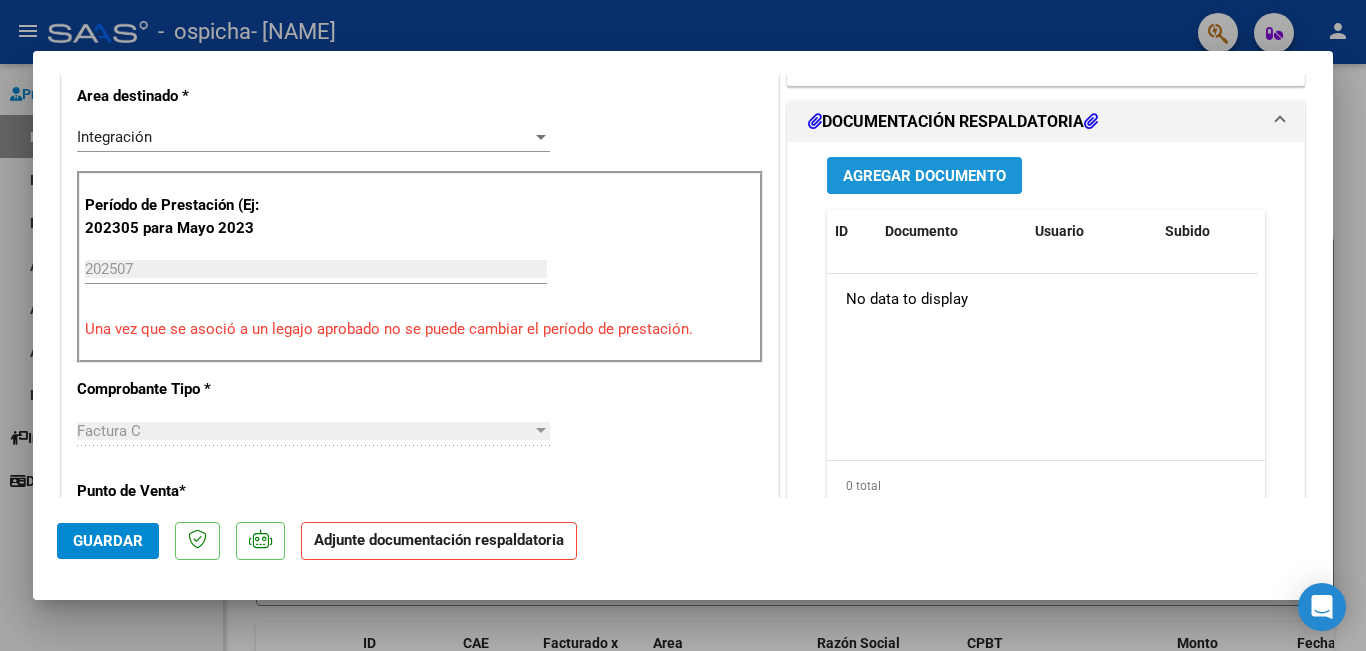 click on "Agregar Documento" at bounding box center (924, 176) 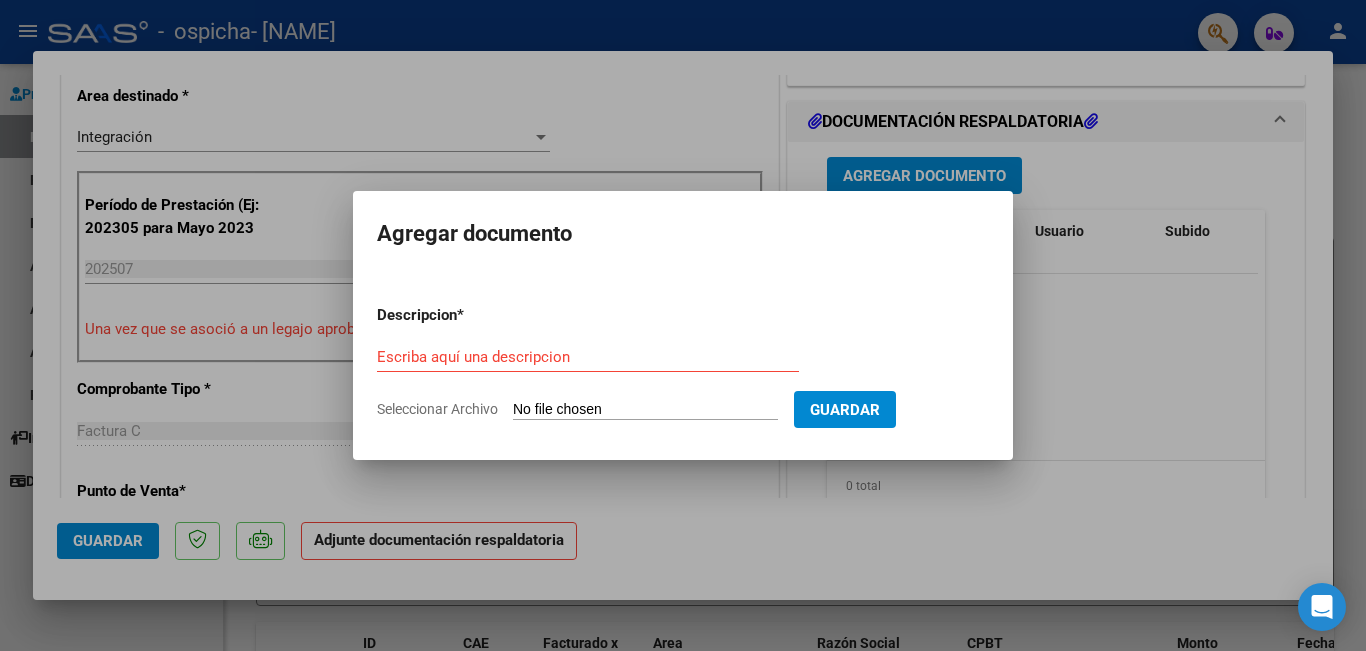 click on "Seleccionar Archivo" at bounding box center (645, 410) 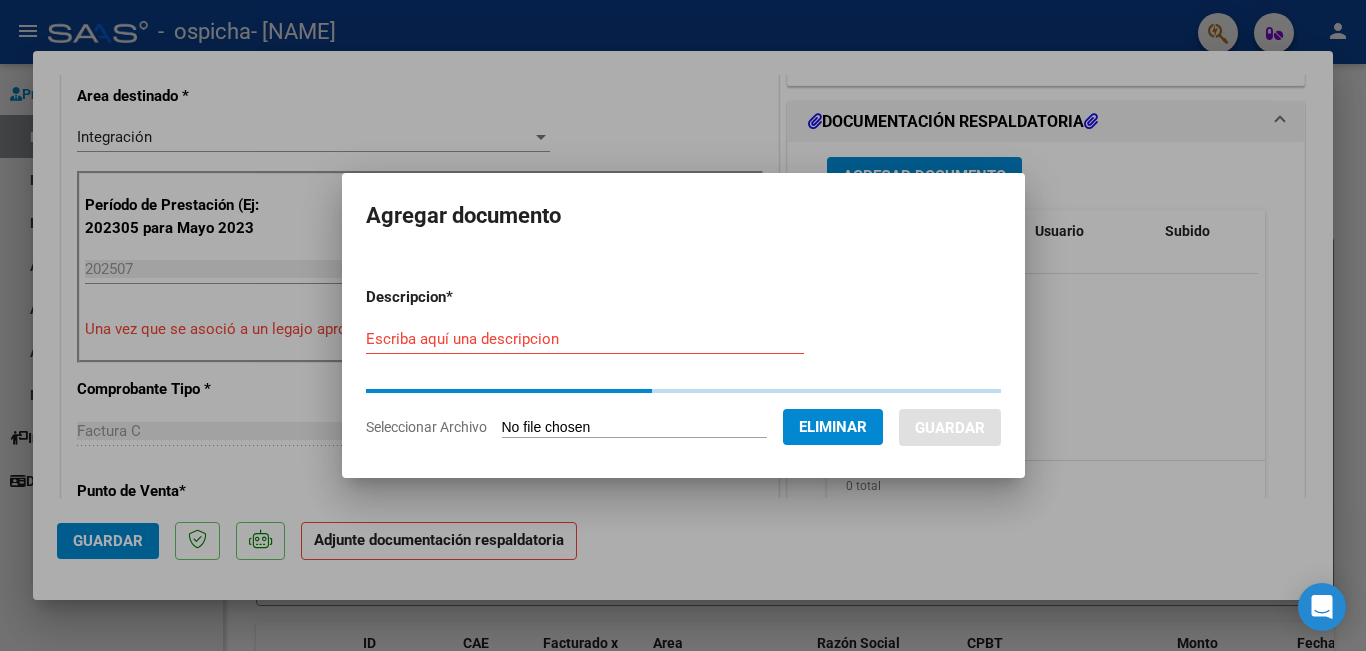 click on "Escriba aquí una descripcion" at bounding box center [585, 339] 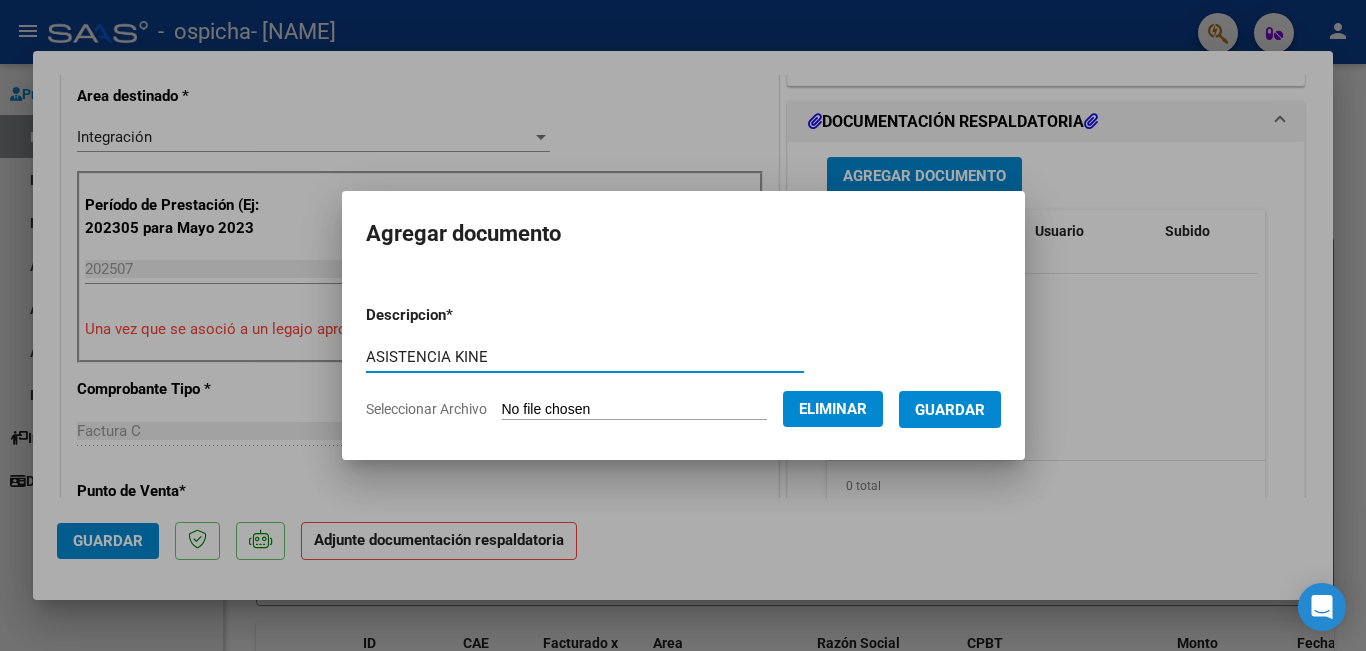 type on "ASISTENCIA KINE" 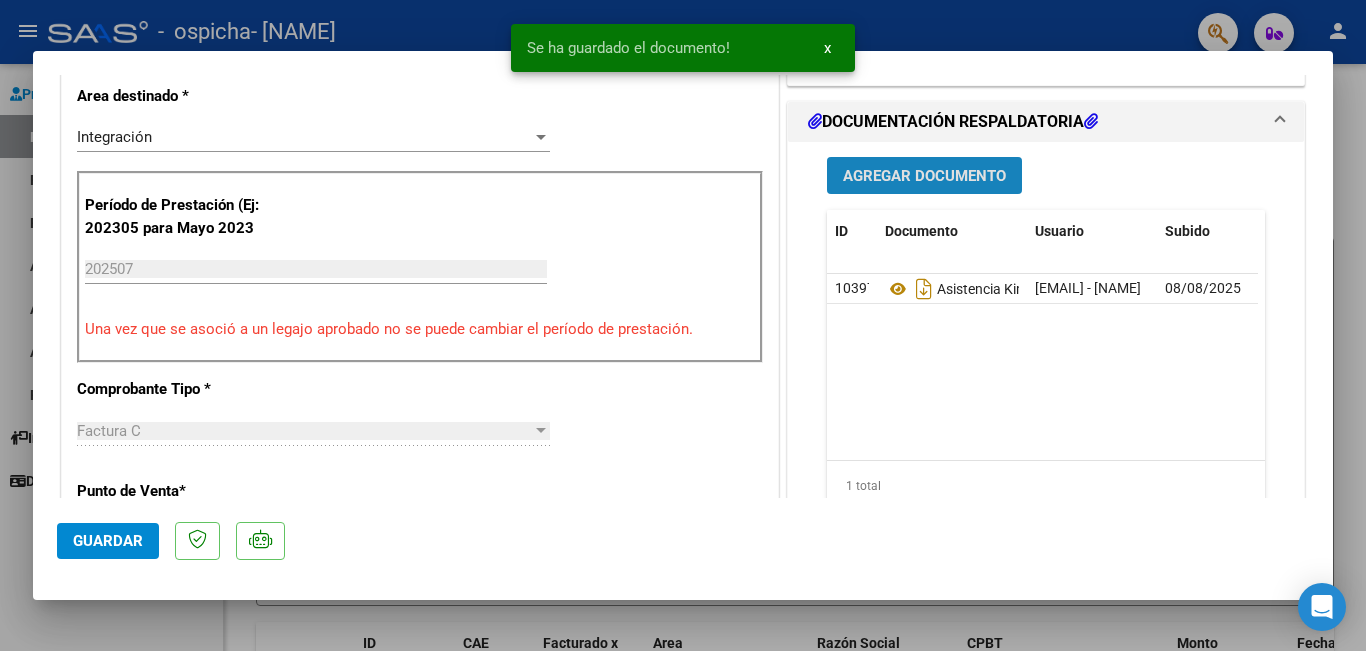 click on "Agregar Documento" at bounding box center (924, 176) 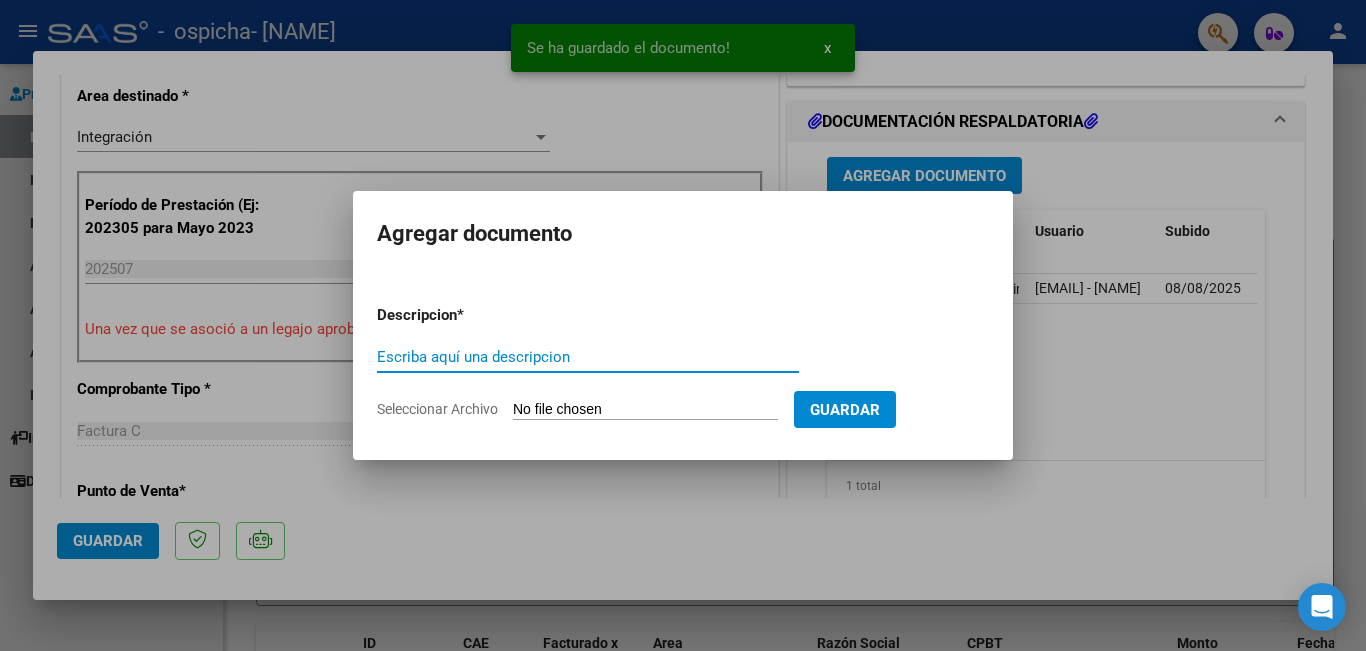 click on "Seleccionar Archivo" at bounding box center [645, 410] 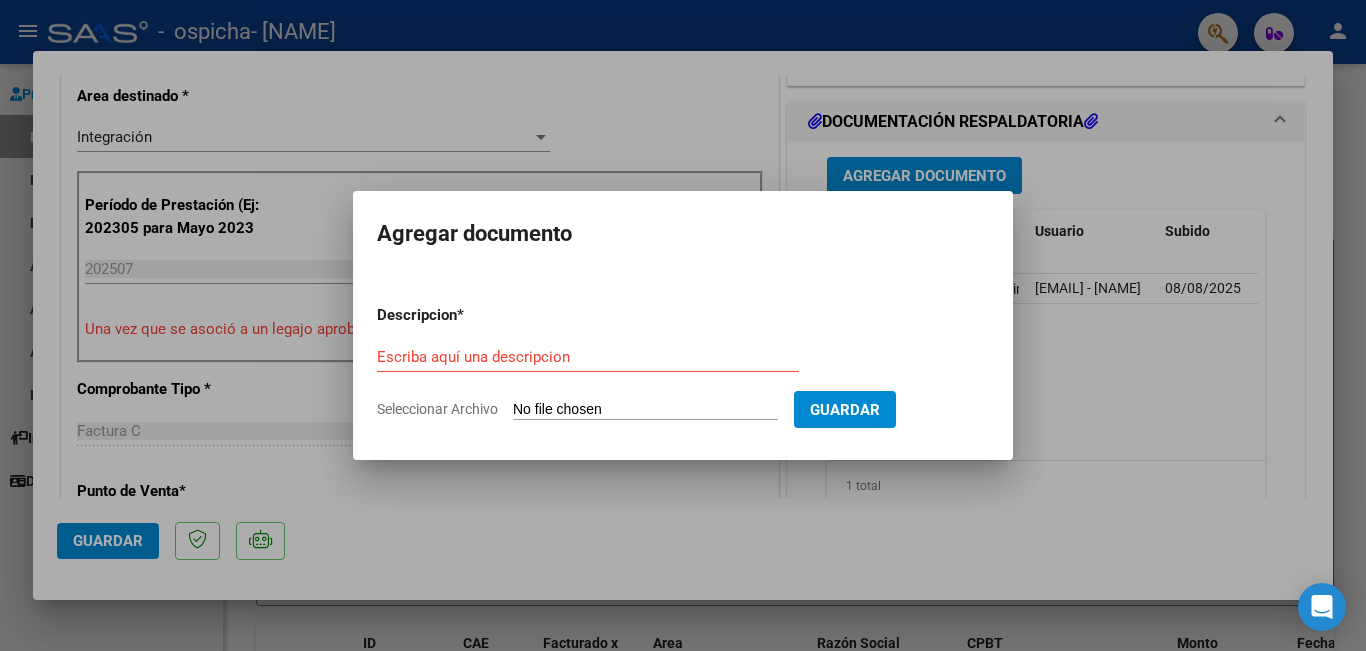type on "C:\fakepath\ASISTENCIA PSICOLOG. JULIO 25 [NAME].pdf" 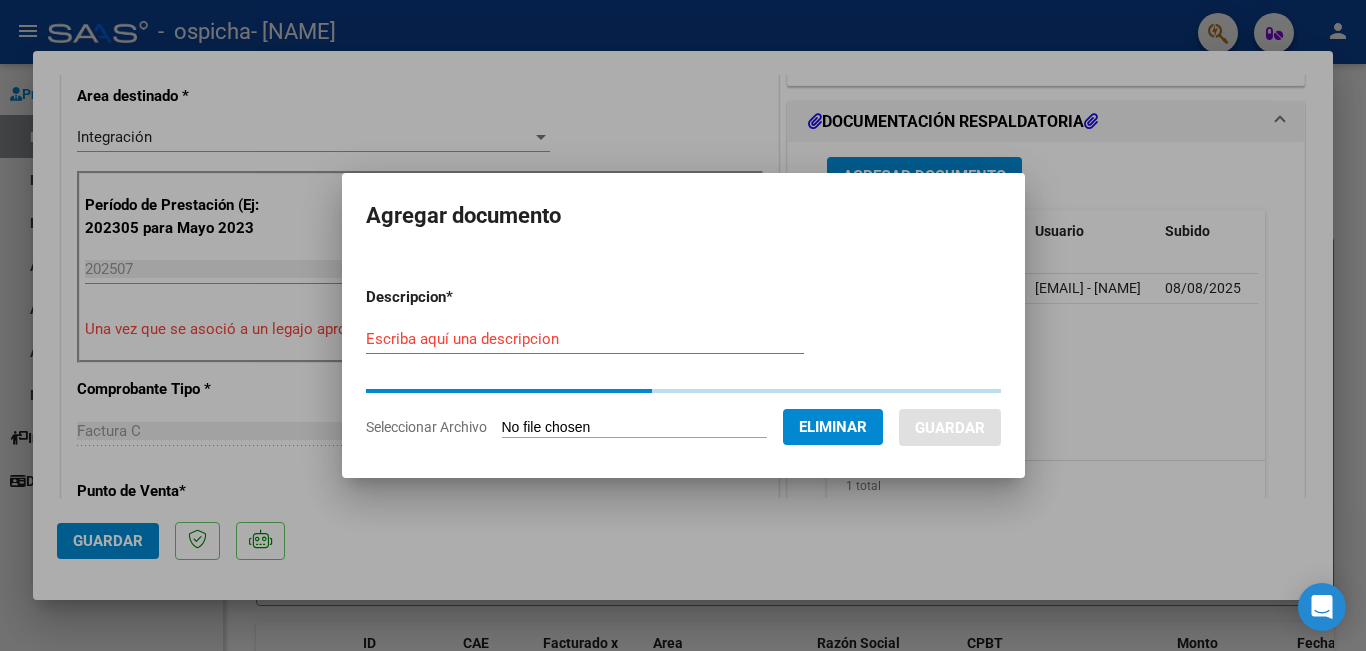 click on "Escriba aquí una descripcion" at bounding box center (585, 339) 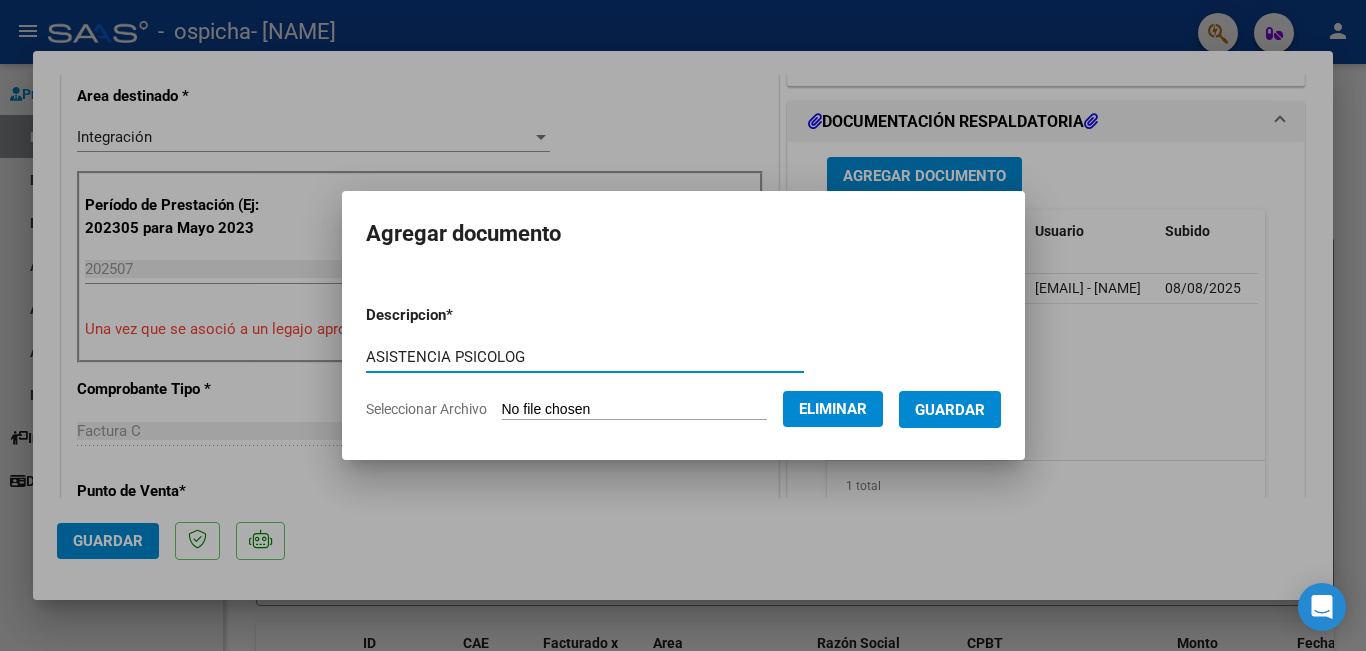 type on "ASISTENCIA PSICOLOG" 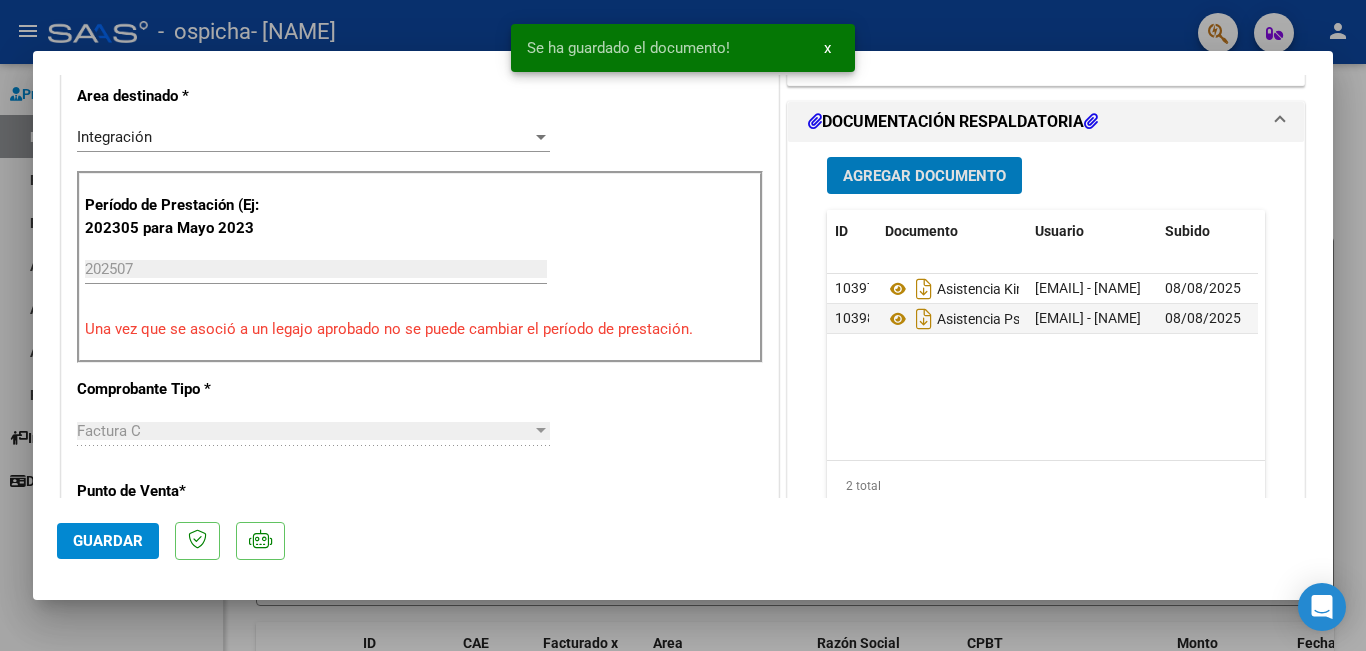 click on "Agregar Documento" at bounding box center [924, 176] 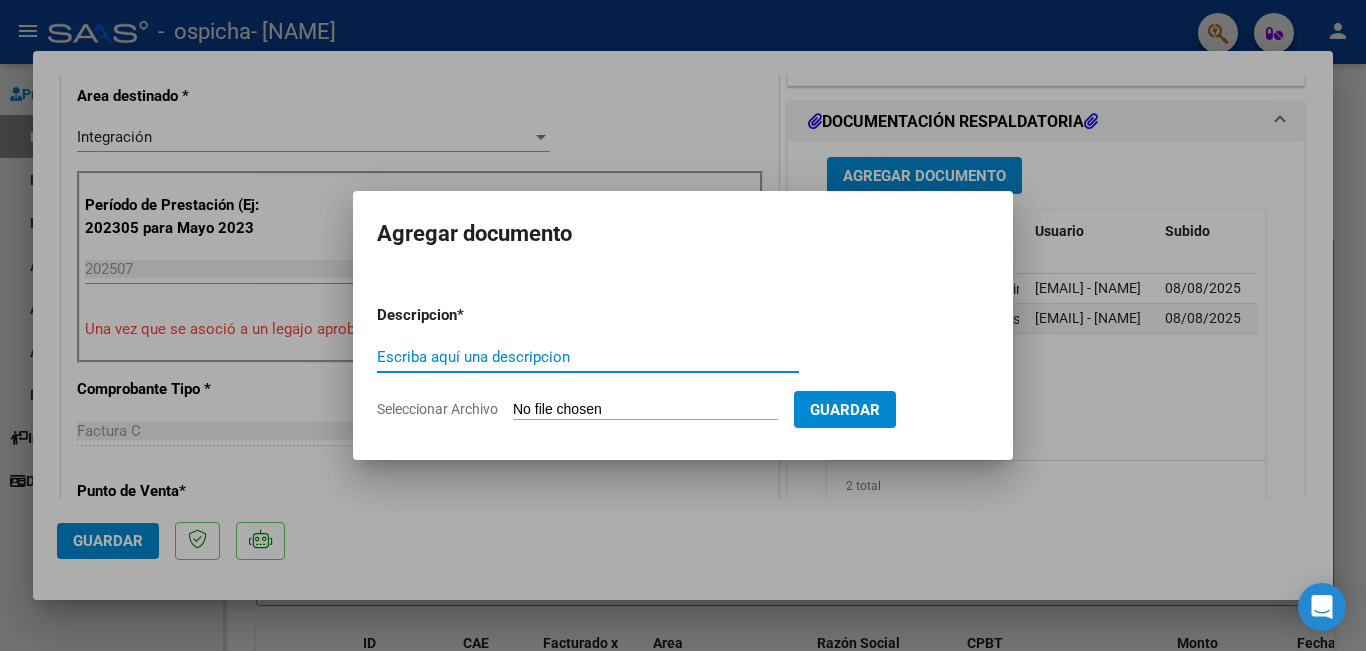click on "Seleccionar Archivo" at bounding box center [645, 410] 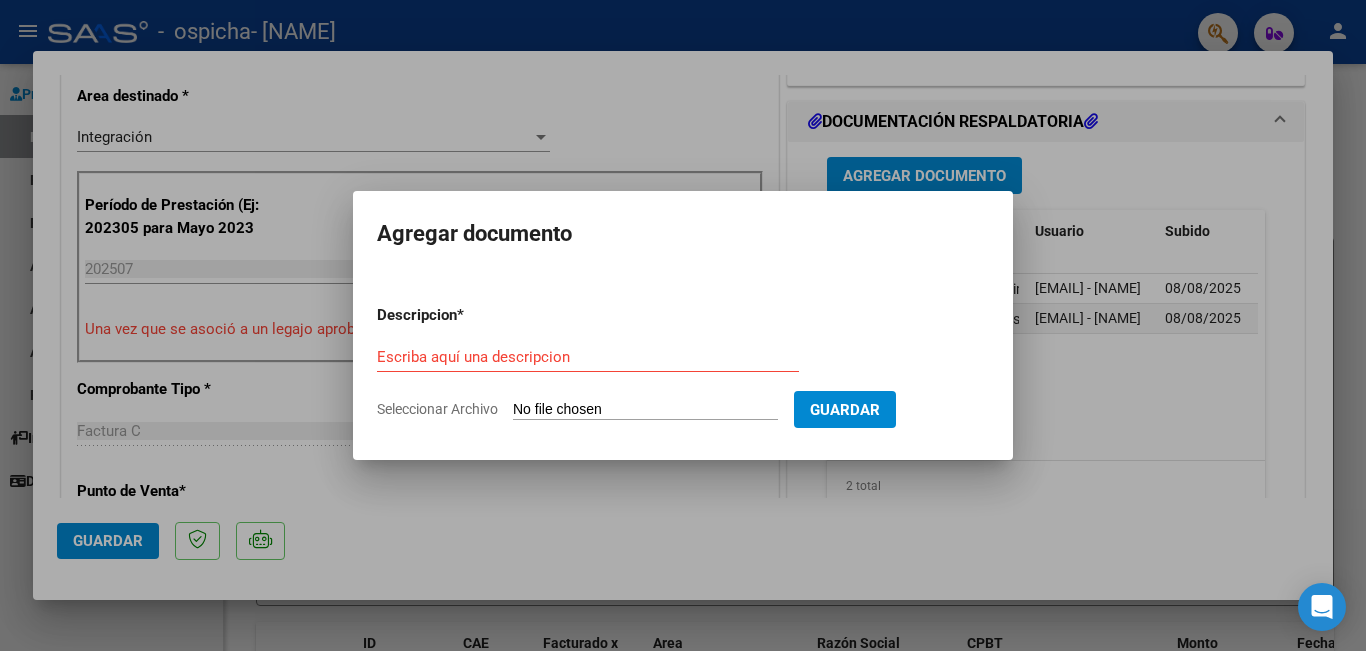 type on "C:\fakepath\ASISTENCIA ESC JULIO 25 [NAME].pdf" 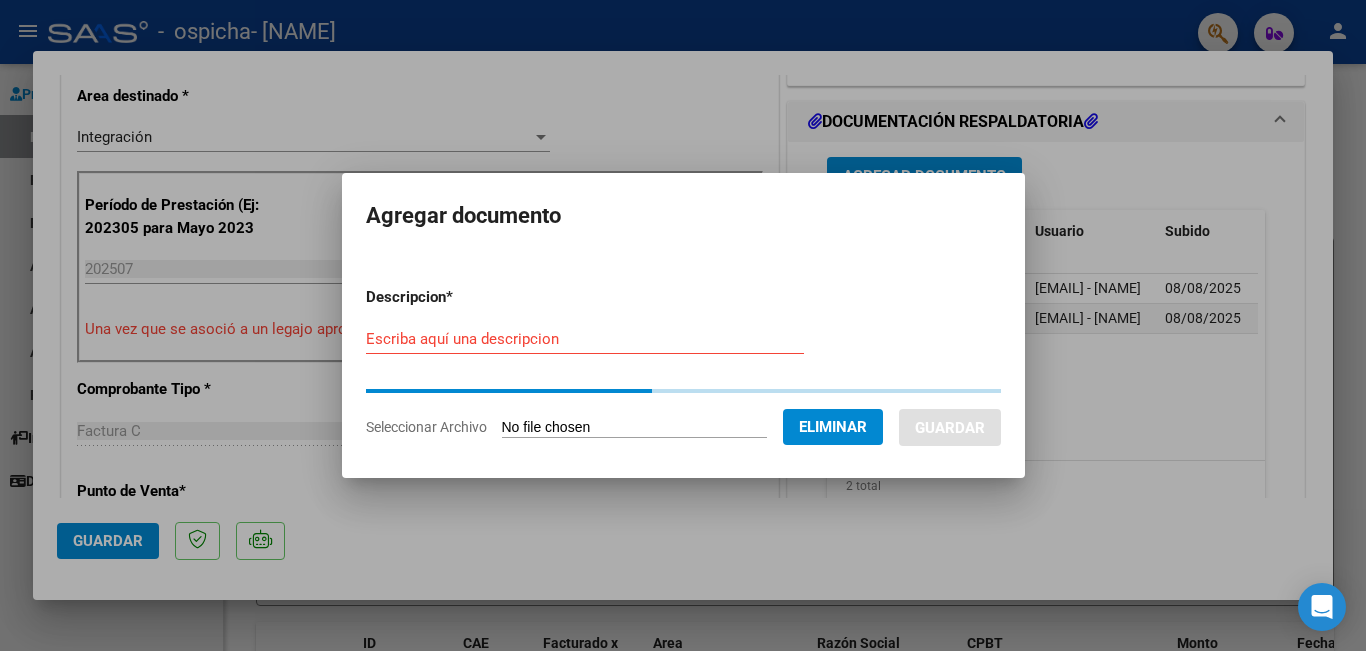 click on "Escriba aquí una descripcion" at bounding box center [585, 339] 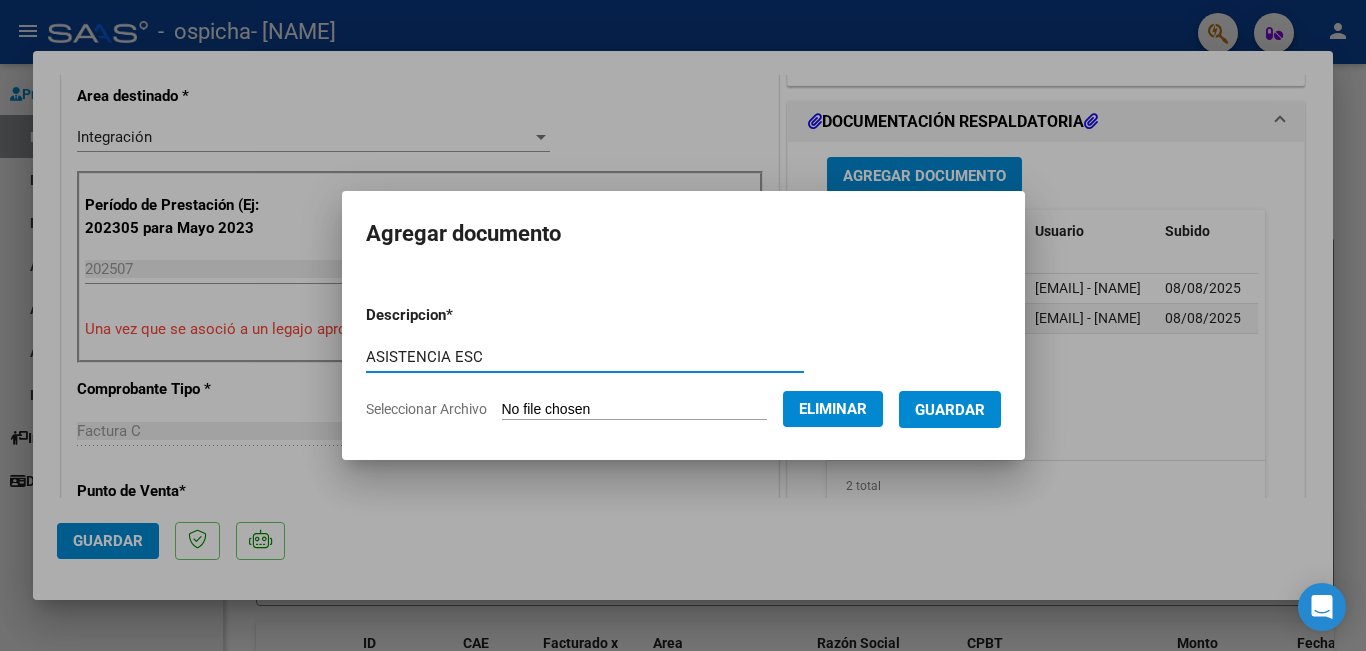 type on "ASISTENCIA ESC" 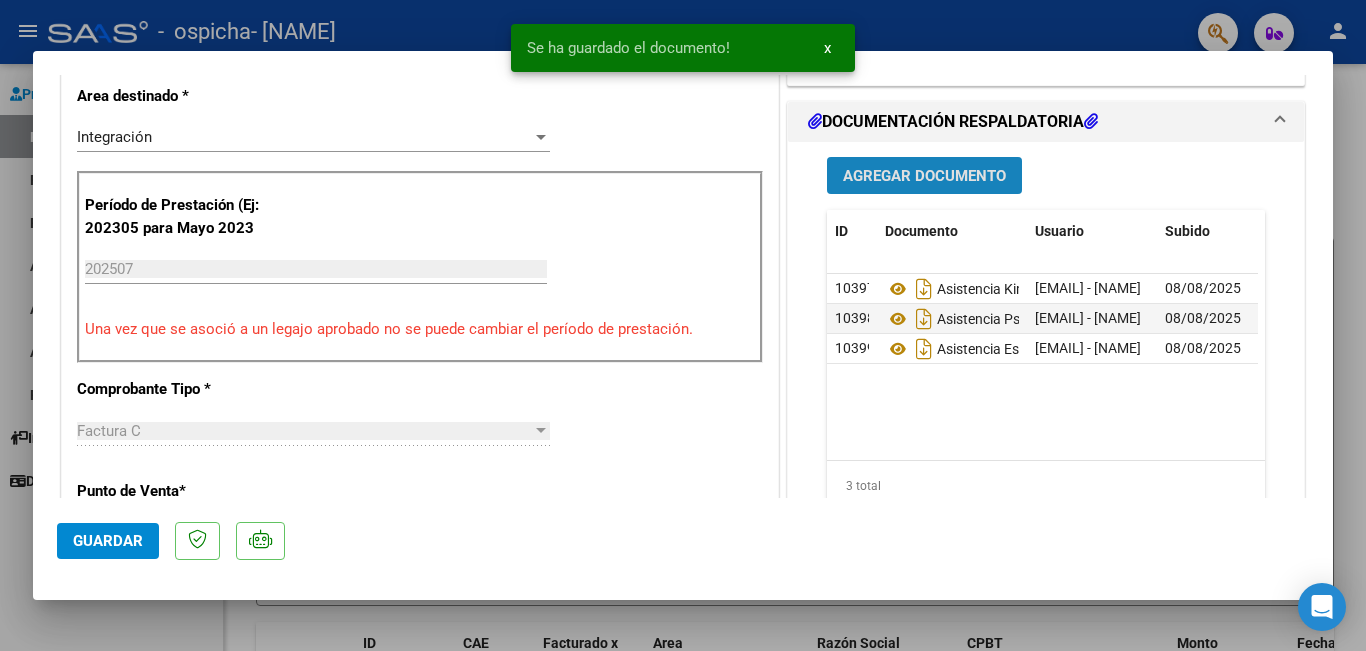click on "Agregar Documento" at bounding box center [924, 176] 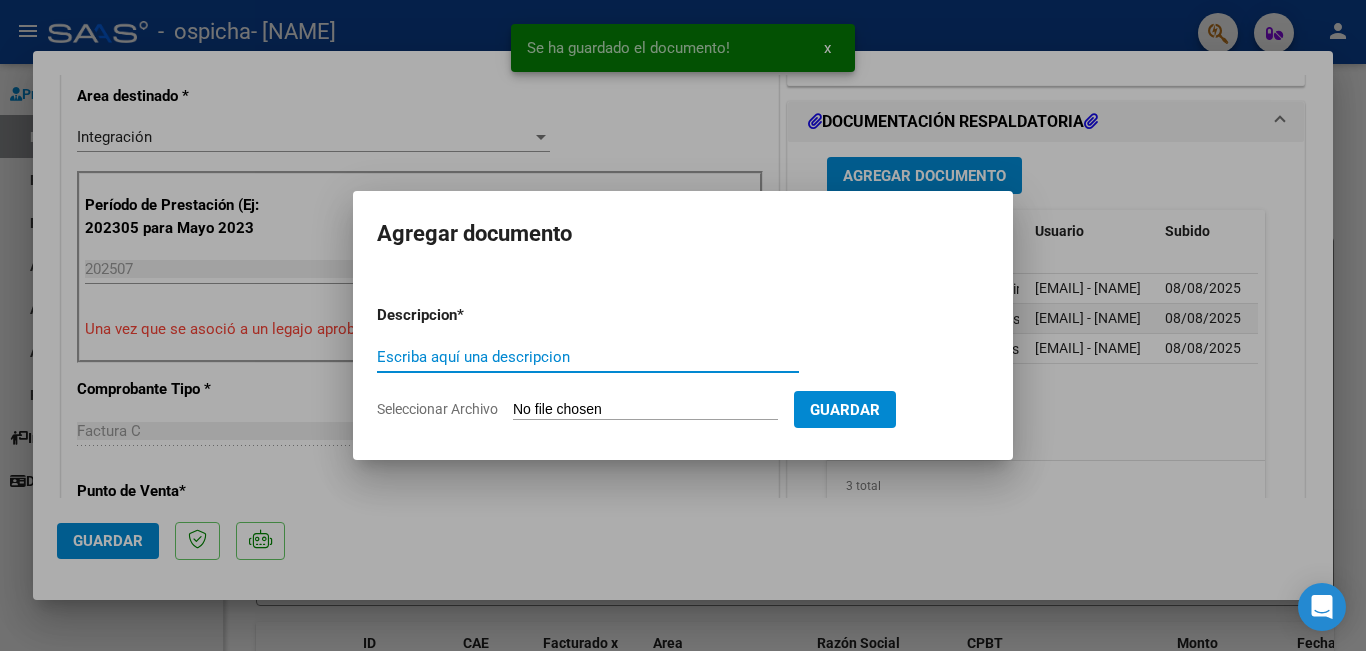 click on "Seleccionar Archivo" at bounding box center (645, 410) 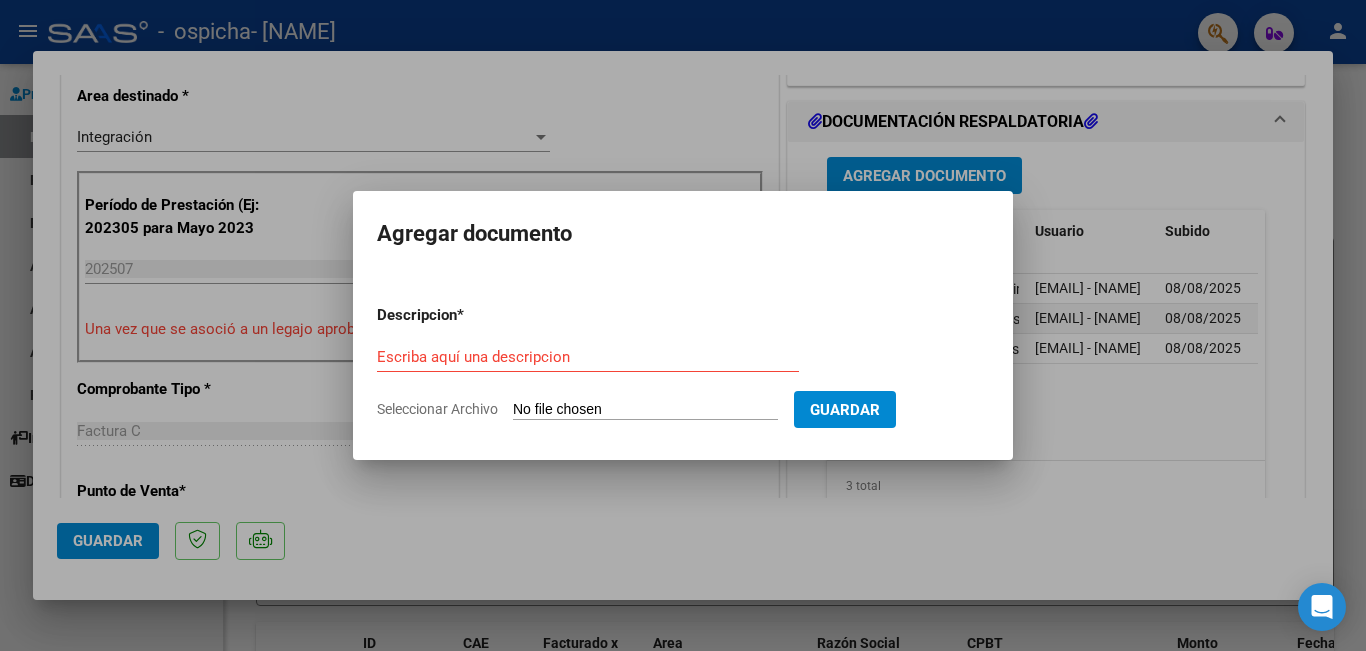 type on "C:\fakepath\AUTORIZACION 2025 A ESCUELA 507- [NAME].pdf" 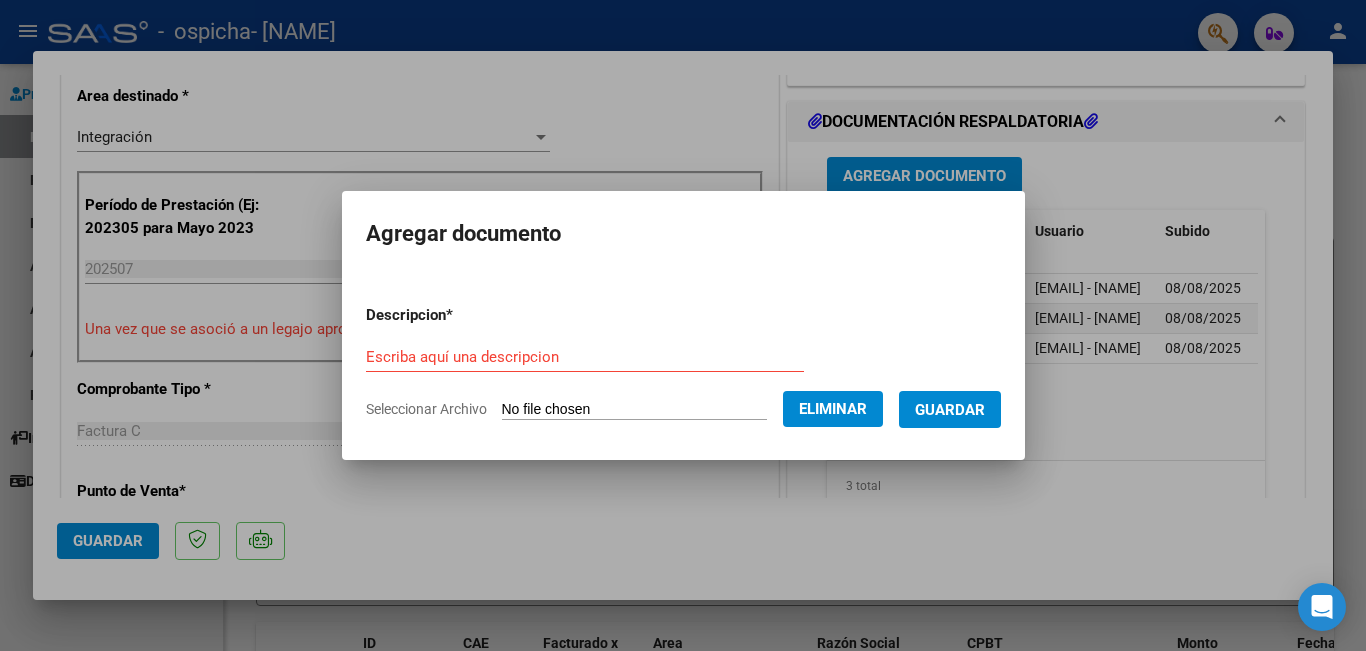 click on "Escriba aquí una descripcion" at bounding box center (585, 357) 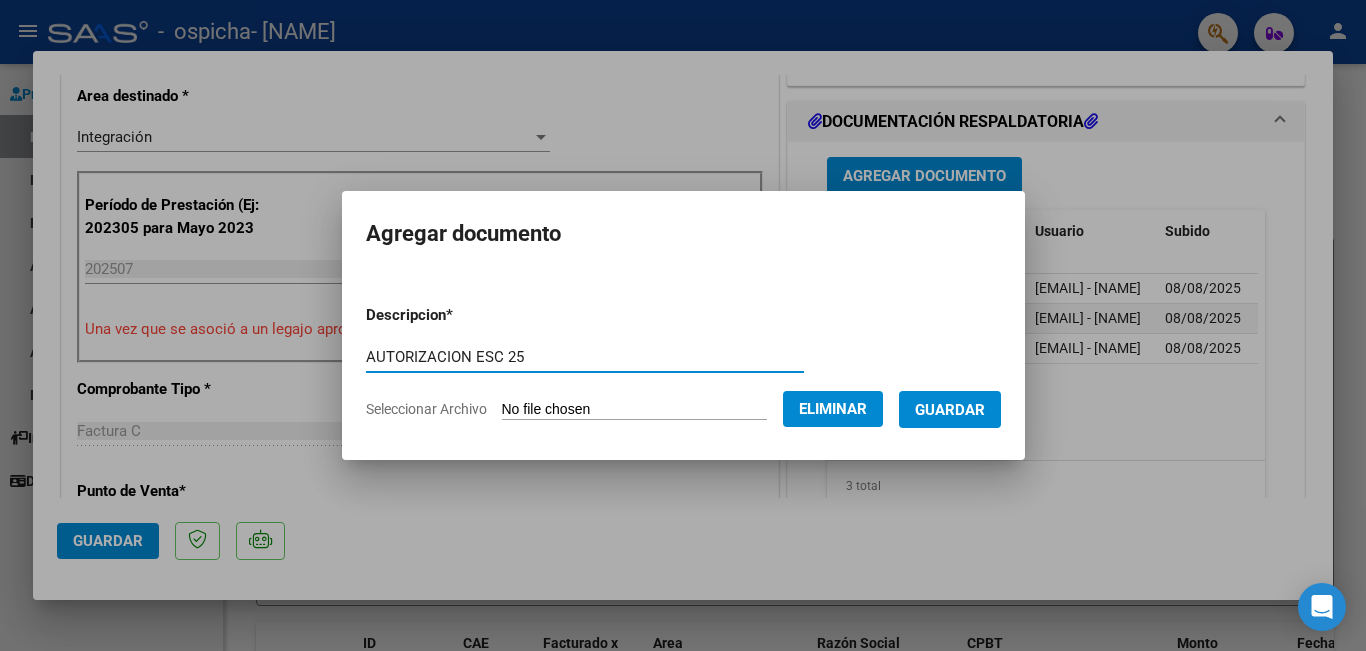 type on "AUTORIZACION ESC 25" 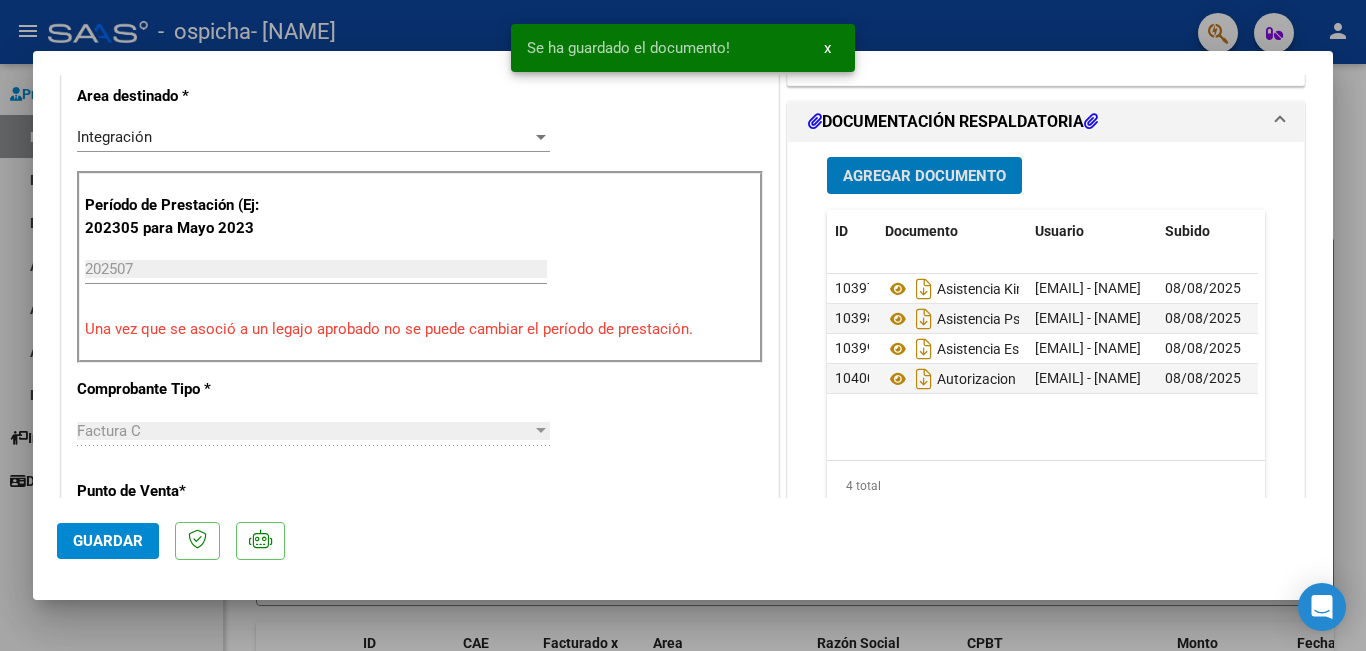 click on "Agregar Documento" at bounding box center (924, 176) 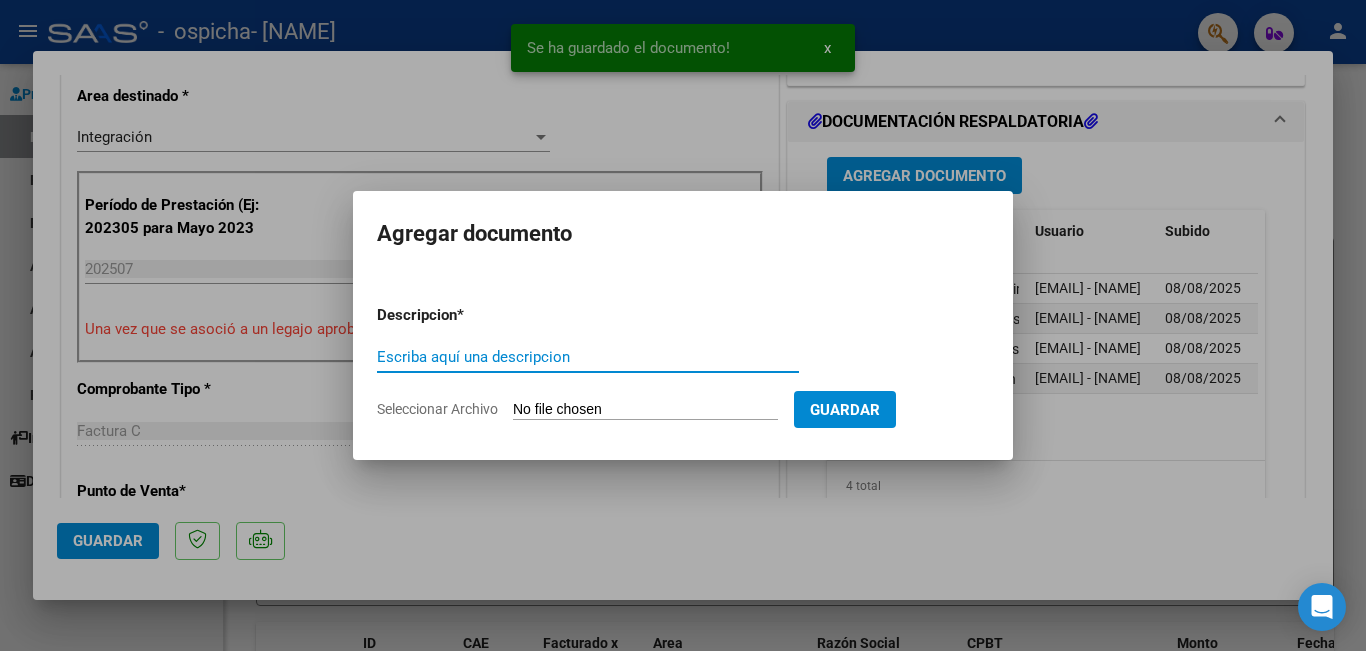 click on "Seleccionar Archivo" at bounding box center (645, 410) 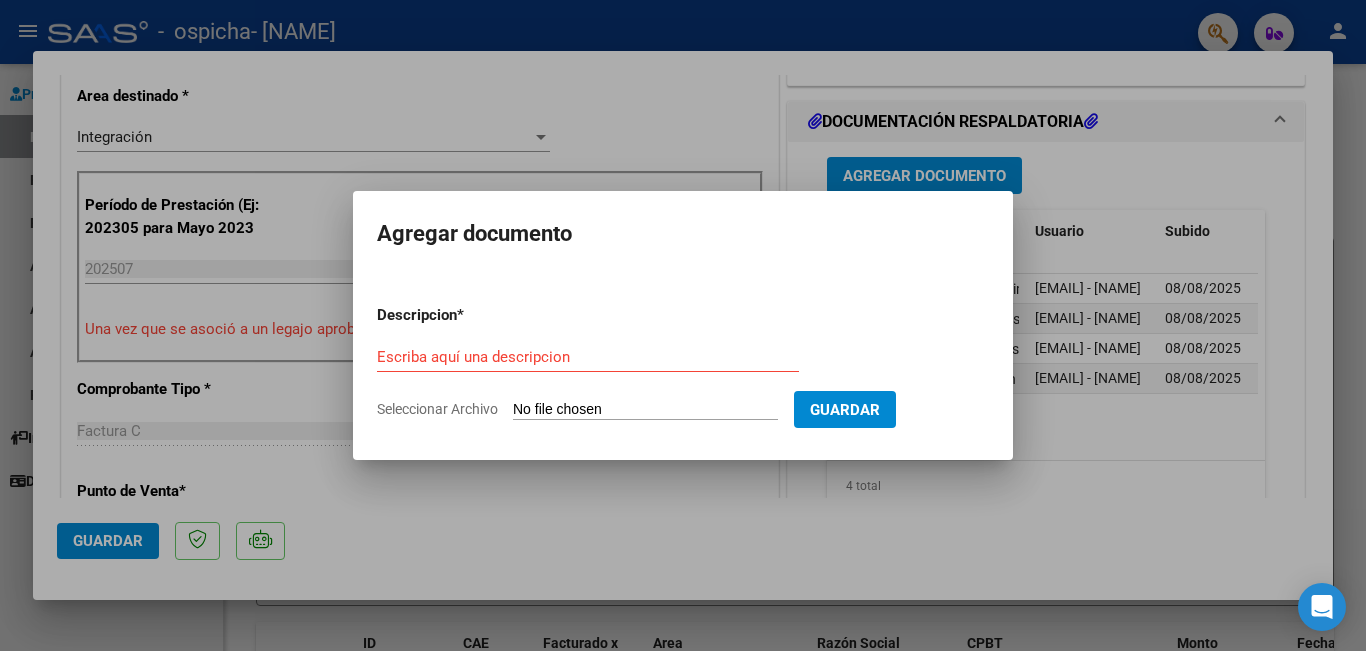 type on "C:\fakepath\AUTORIZACION 2025 A TERAPIAS - [NAME].pdf" 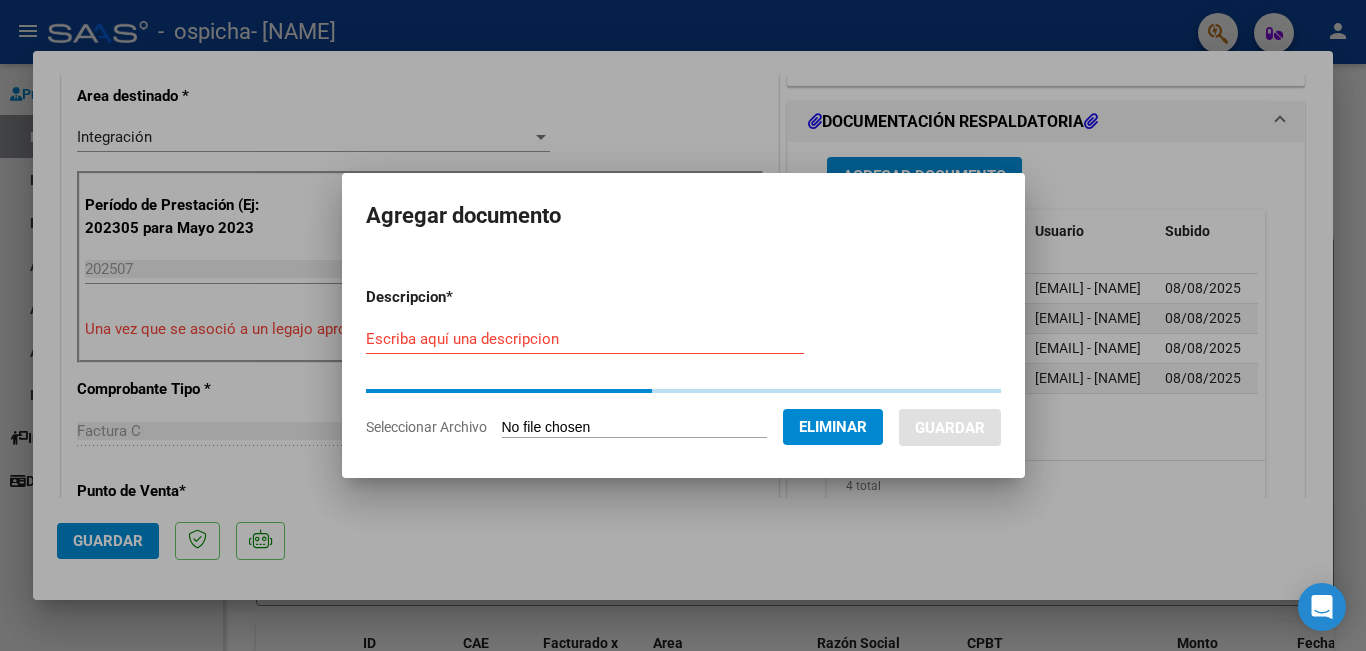 click on "Escriba aquí una descripcion" at bounding box center (585, 339) 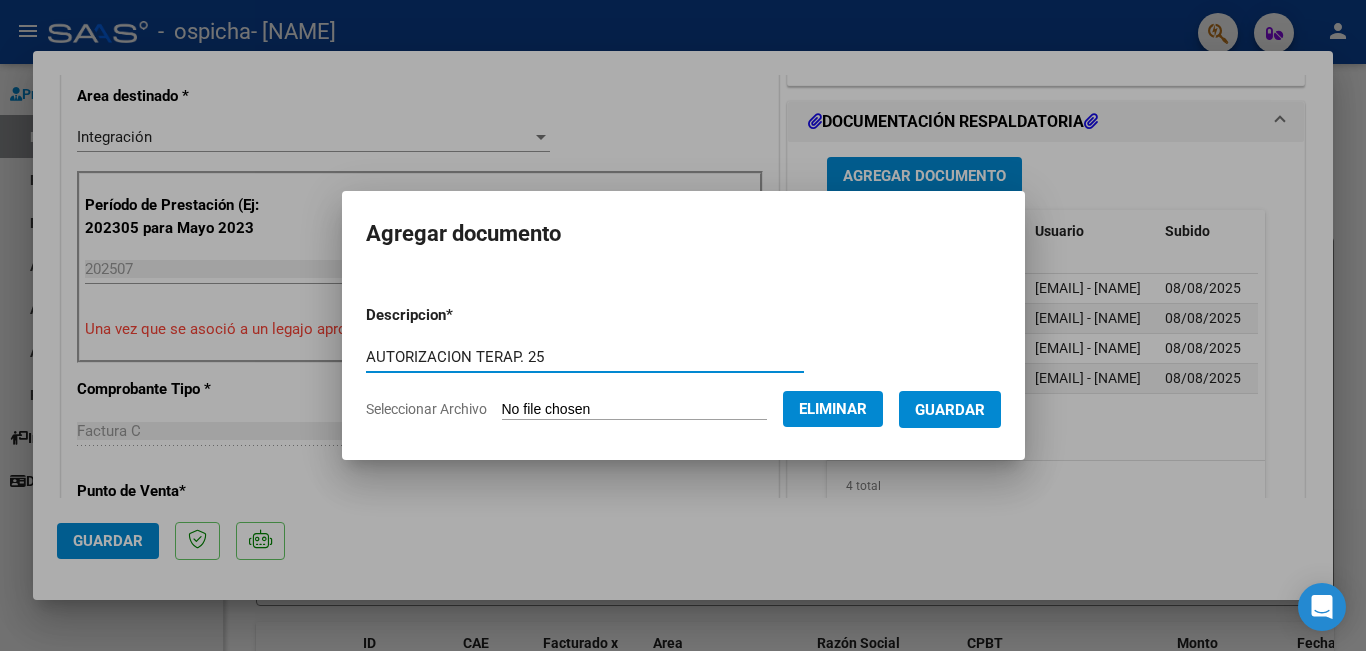 type on "AUTORIZACION TERAP. 25" 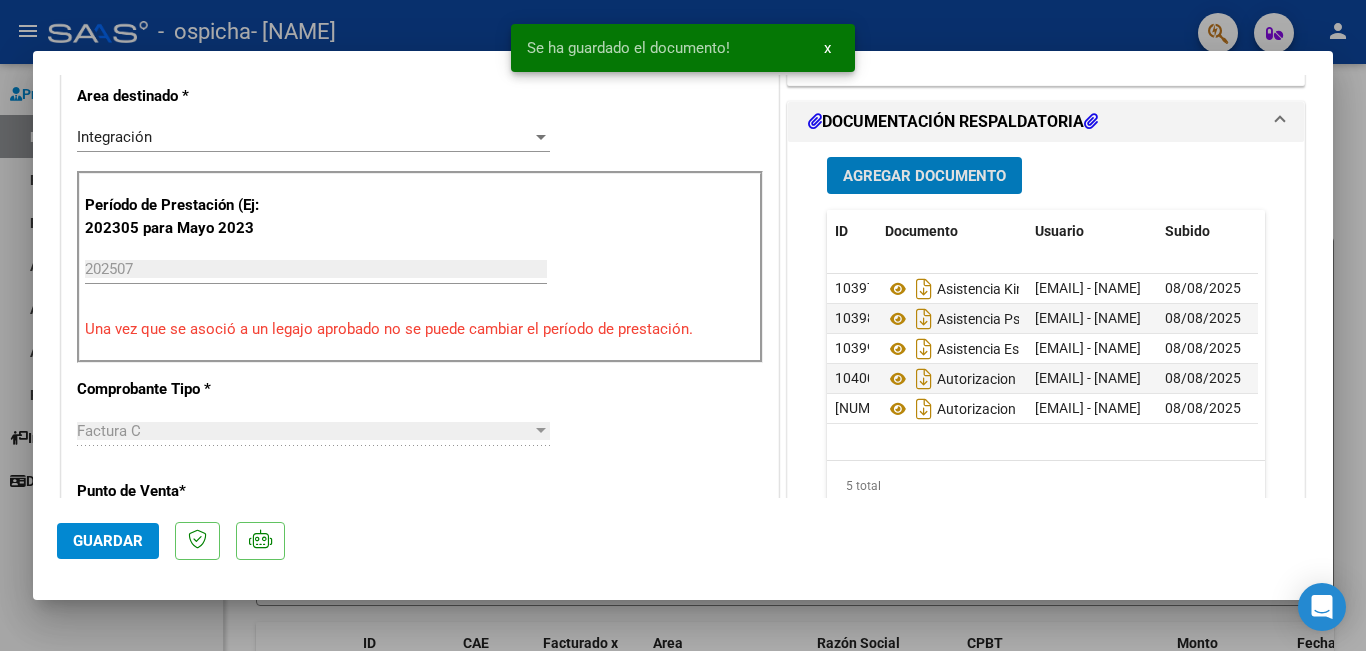 click on "Guardar" 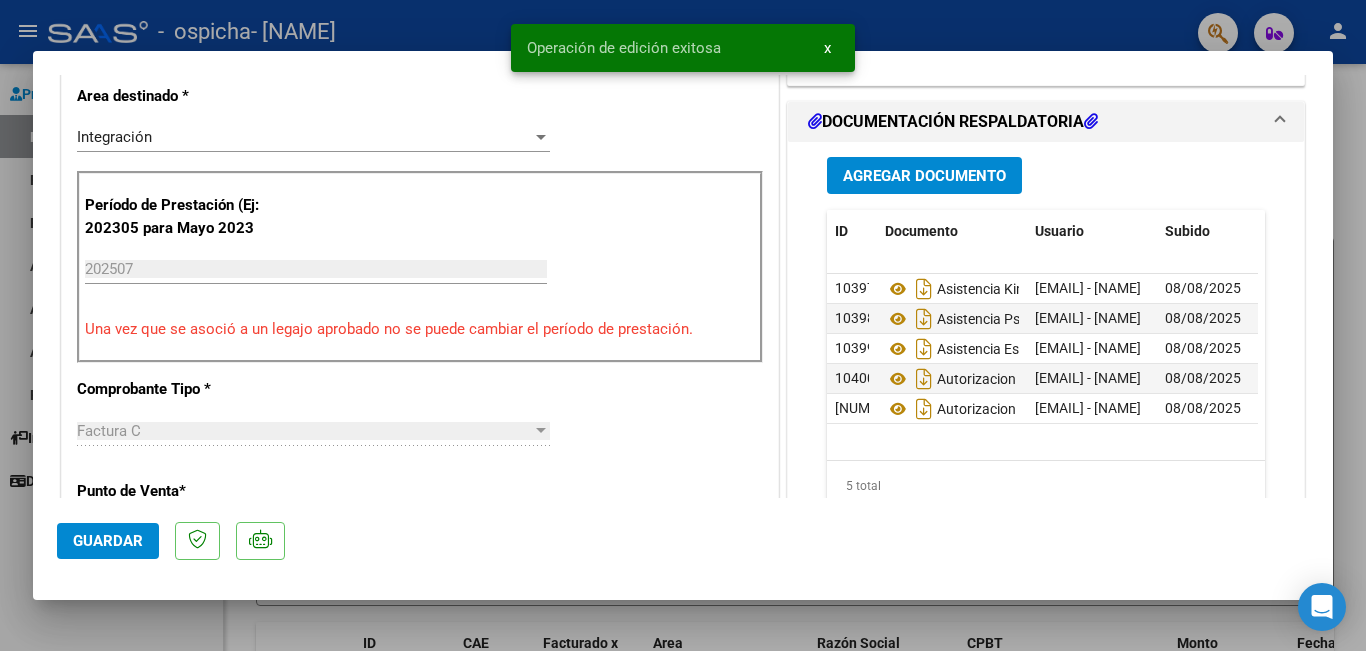 click at bounding box center [683, 325] 